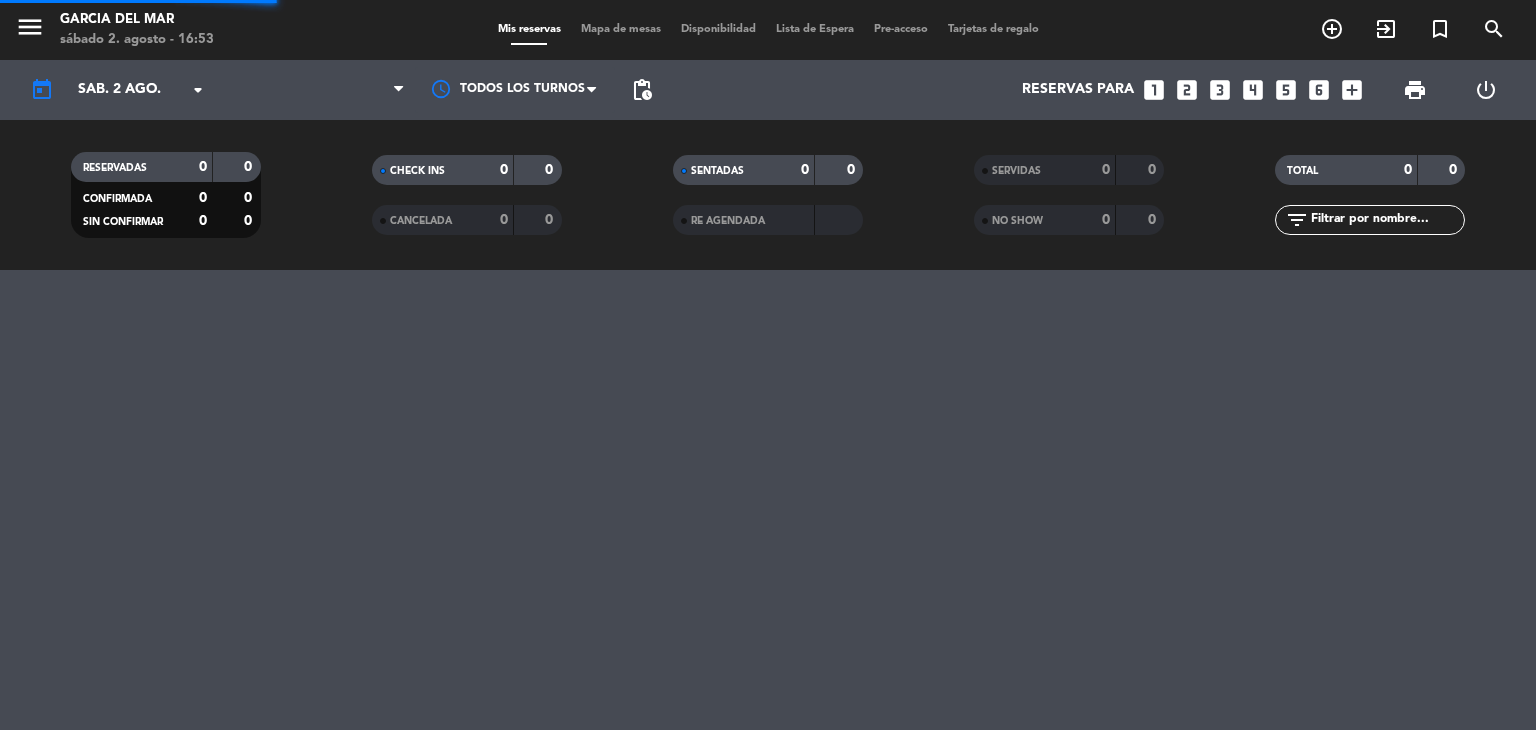 scroll, scrollTop: 0, scrollLeft: 0, axis: both 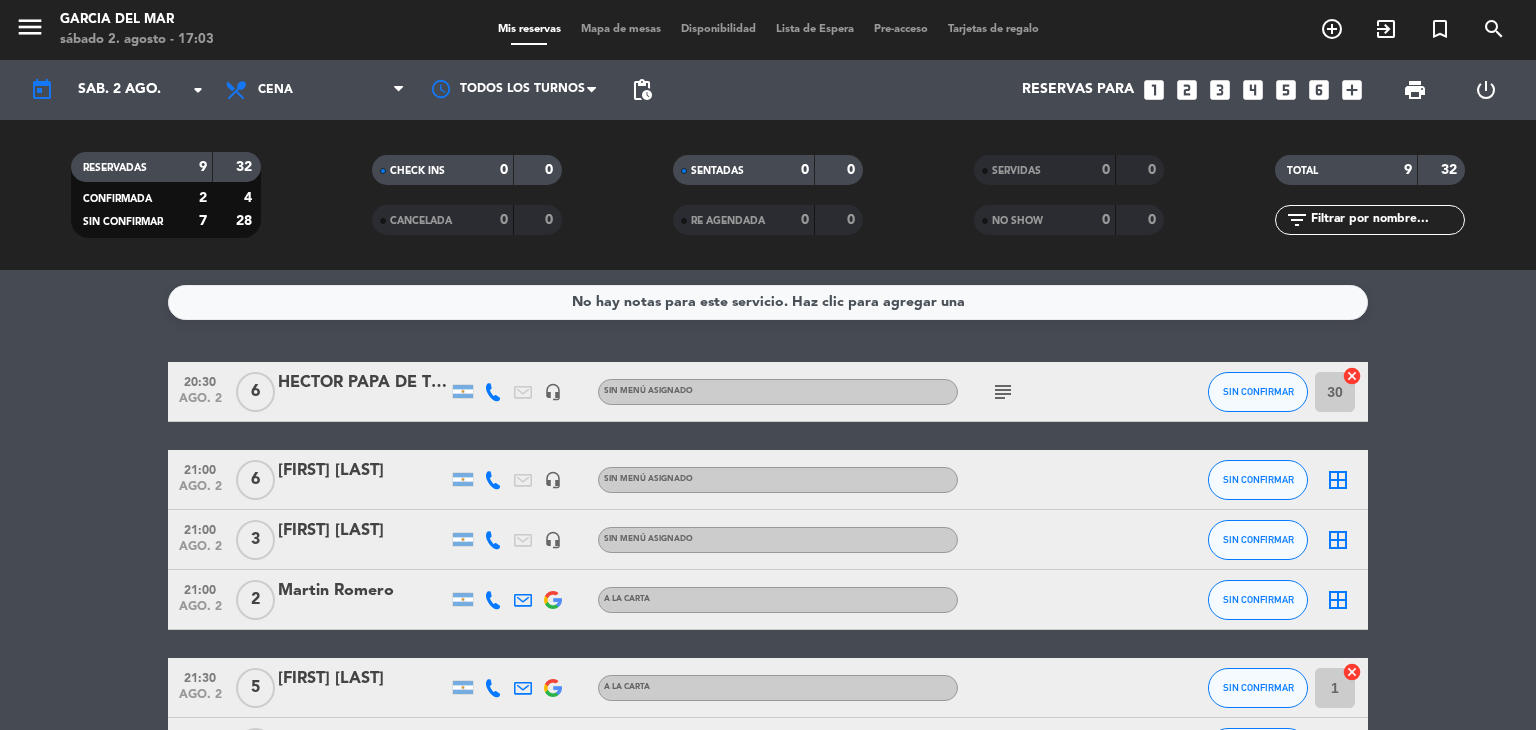 click on "looks_4" at bounding box center [1253, 90] 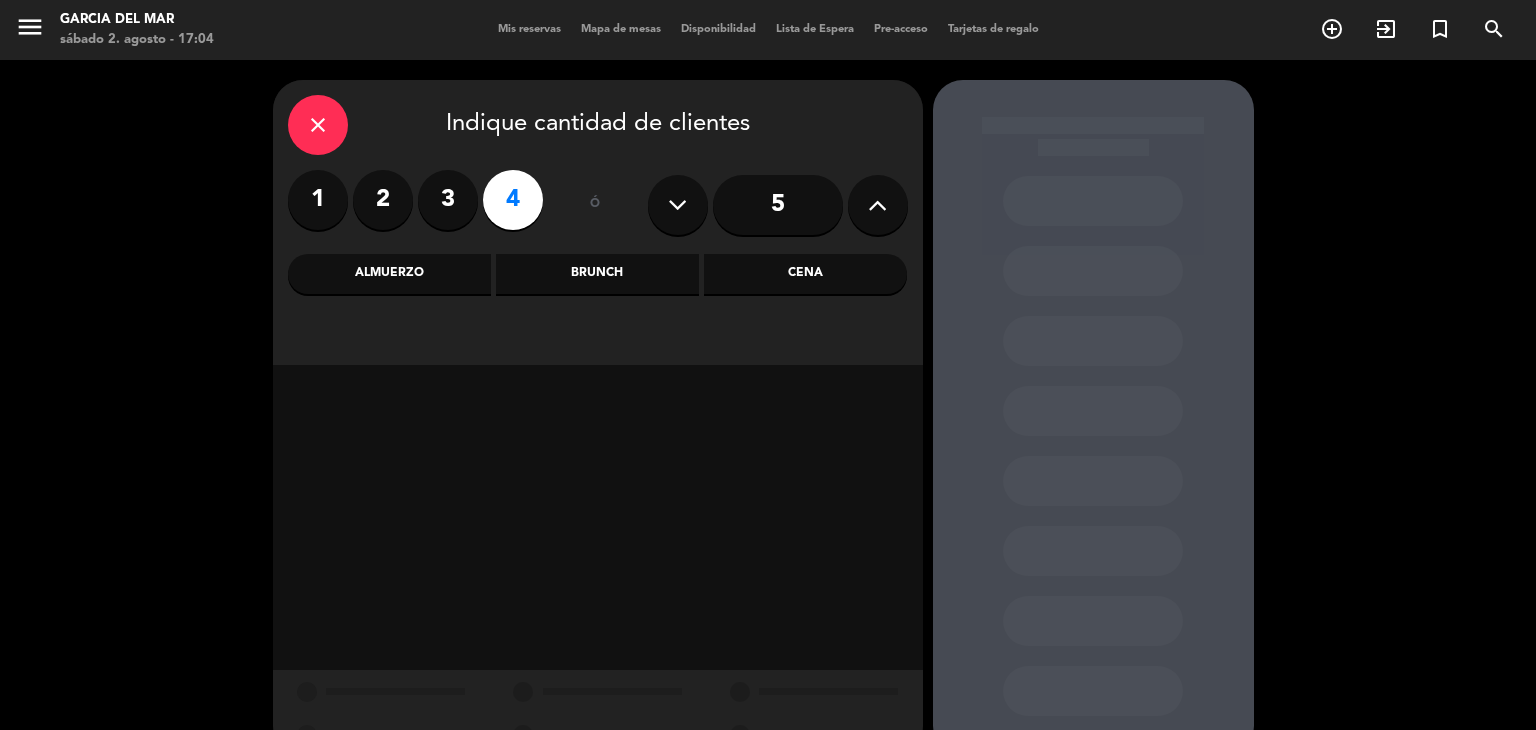 click on "Cena" at bounding box center [805, 274] 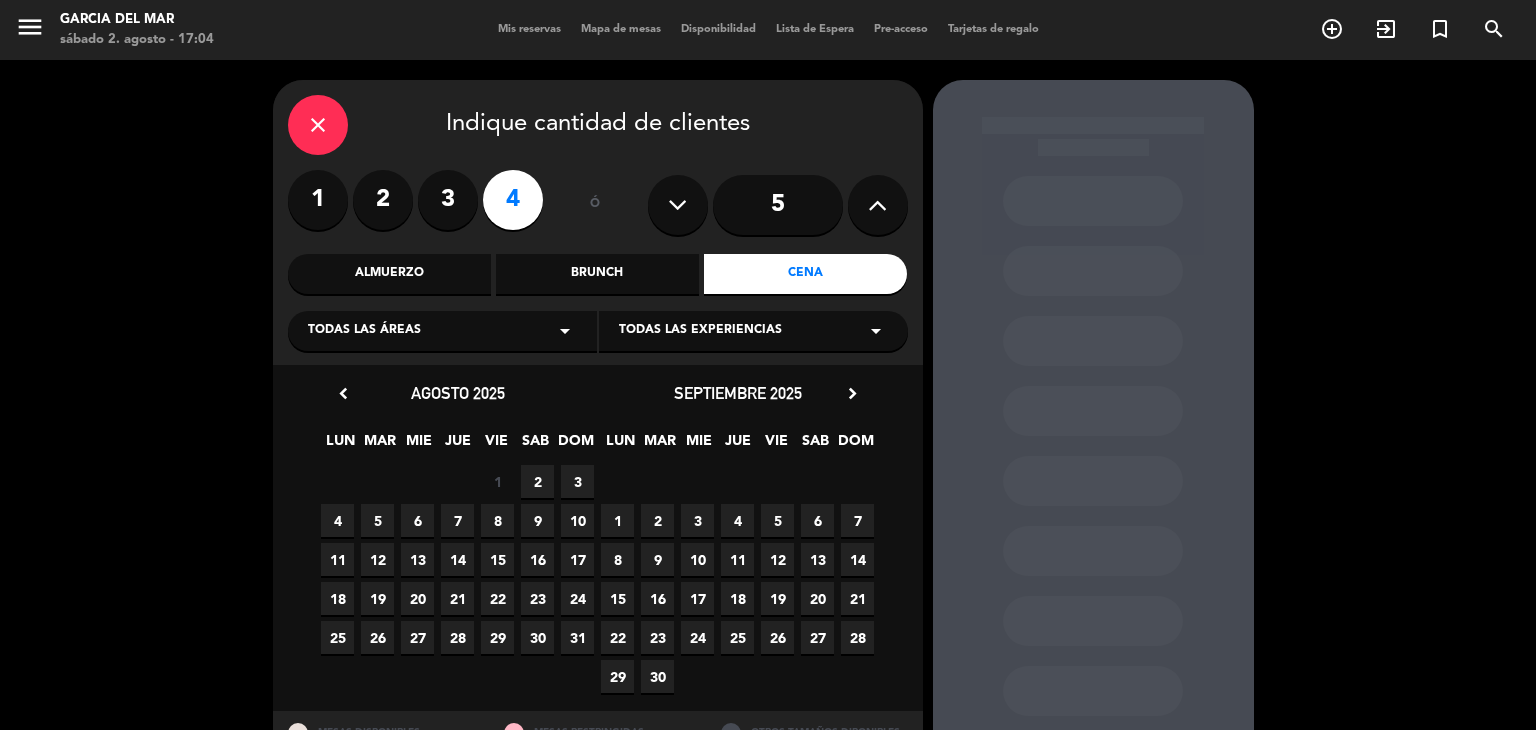 click on "2" at bounding box center [537, 481] 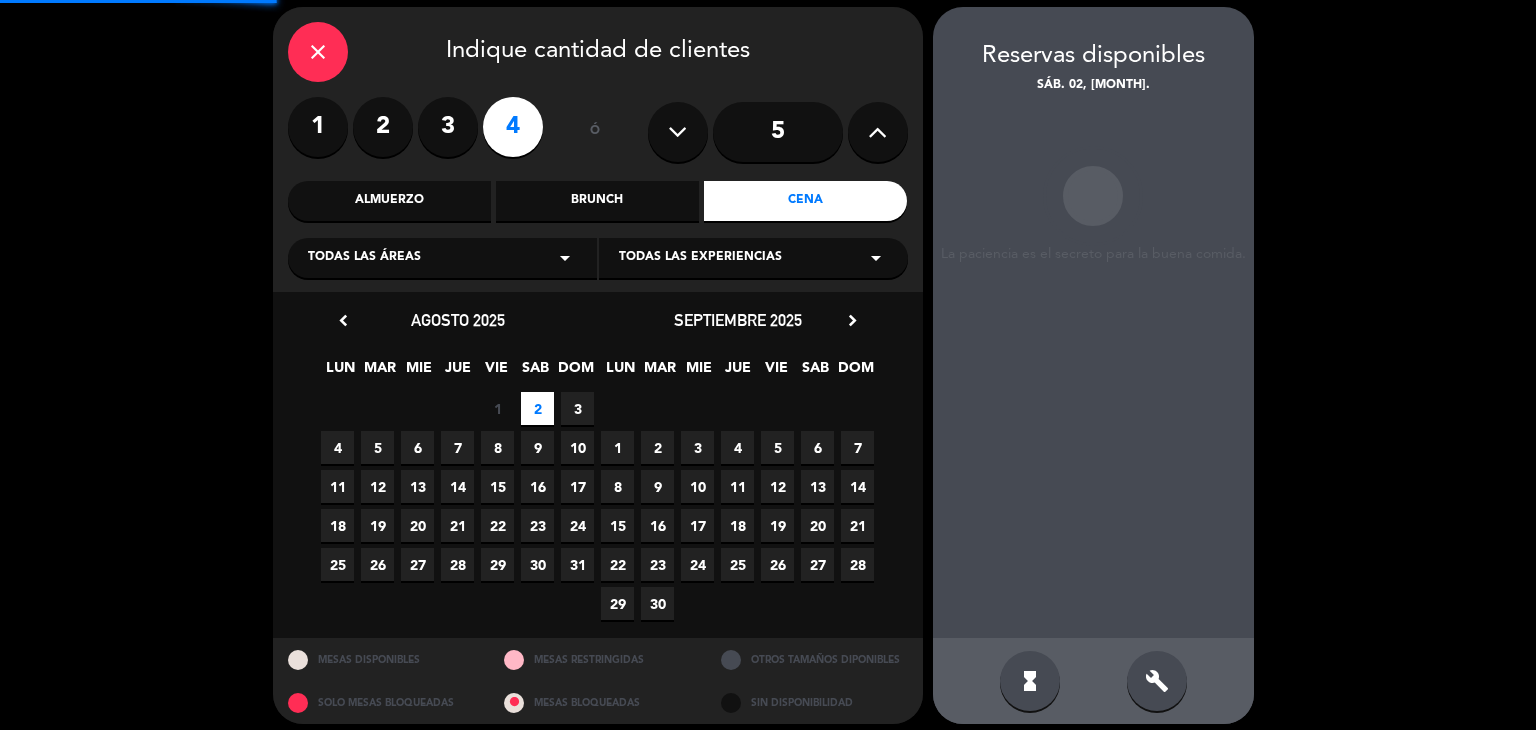 scroll, scrollTop: 80, scrollLeft: 0, axis: vertical 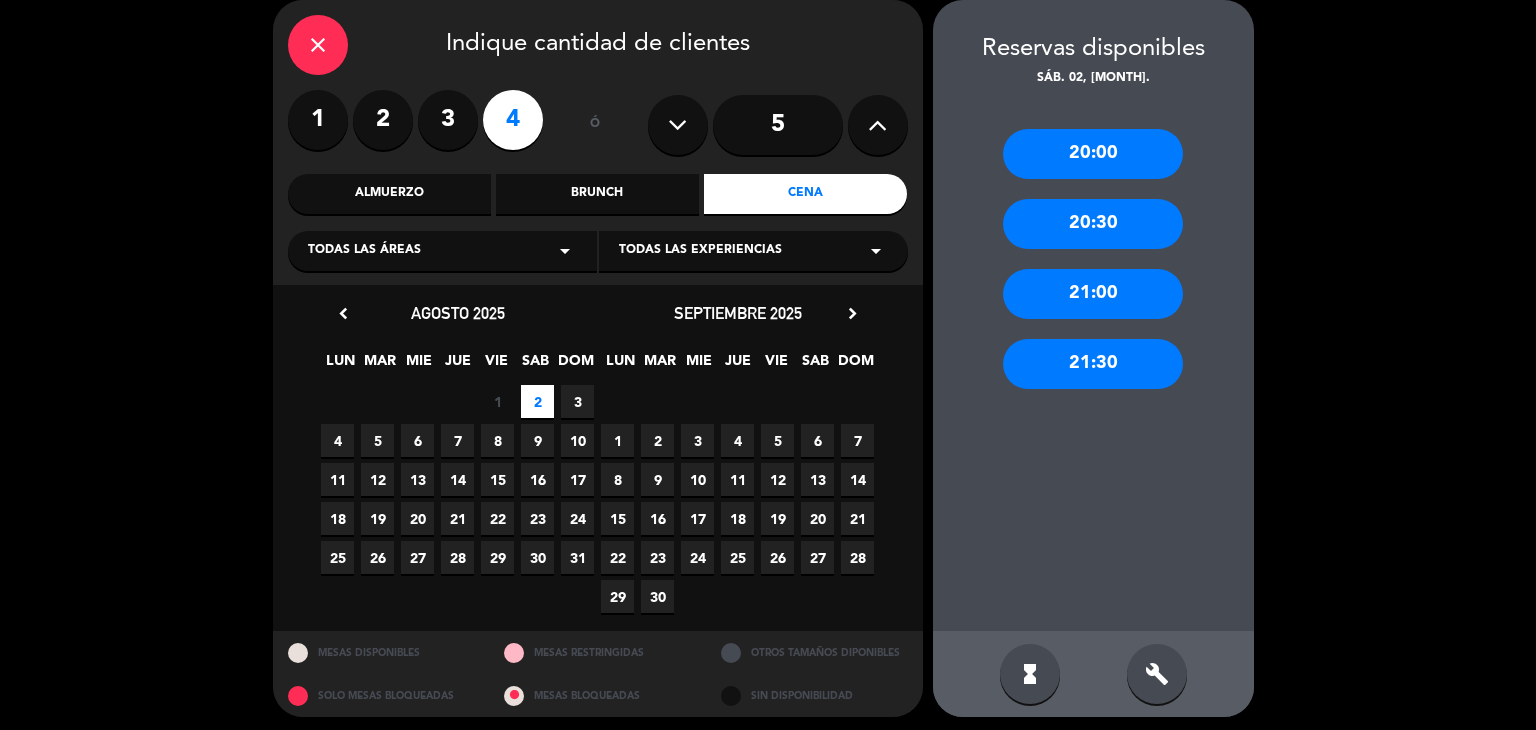 click on "20:30" at bounding box center (1093, 224) 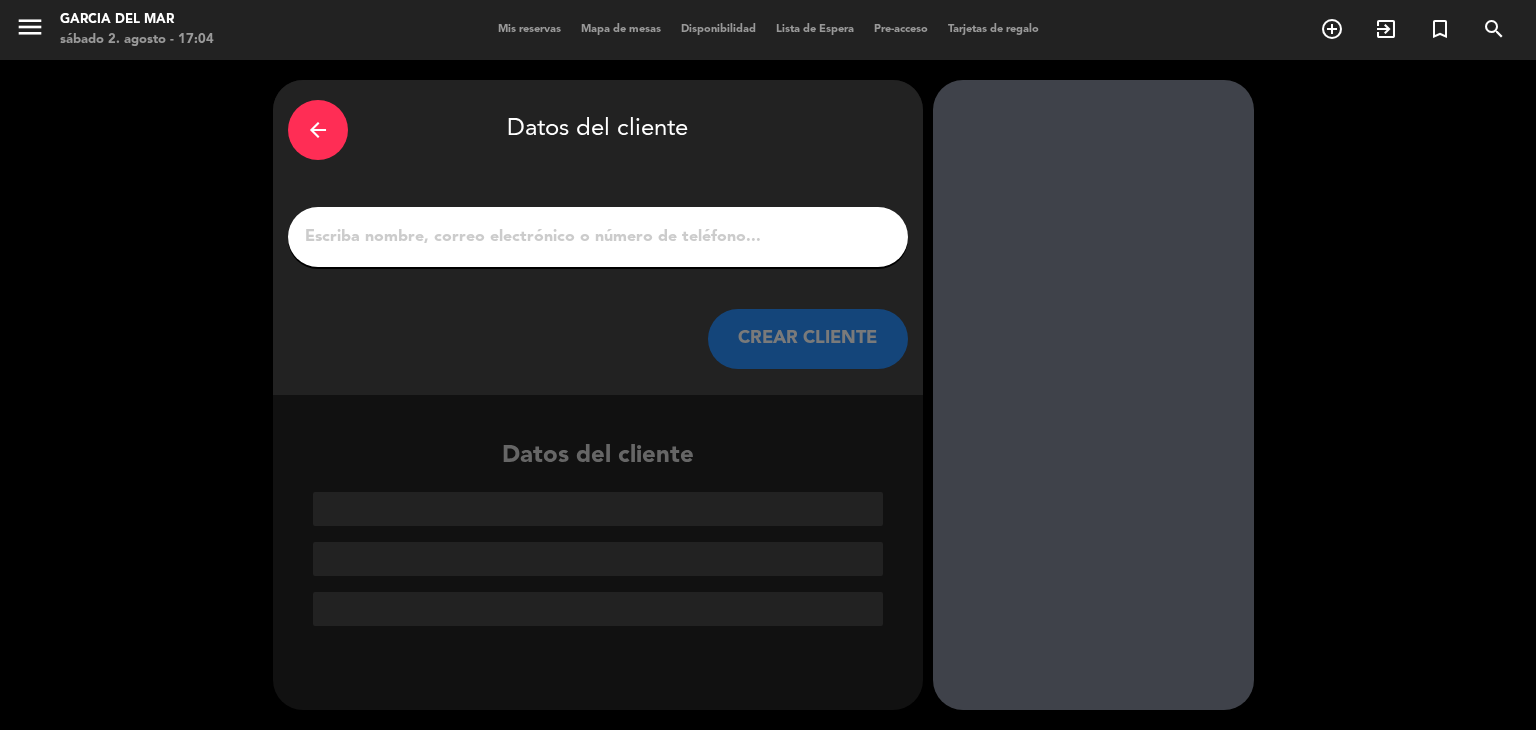 scroll, scrollTop: 0, scrollLeft: 0, axis: both 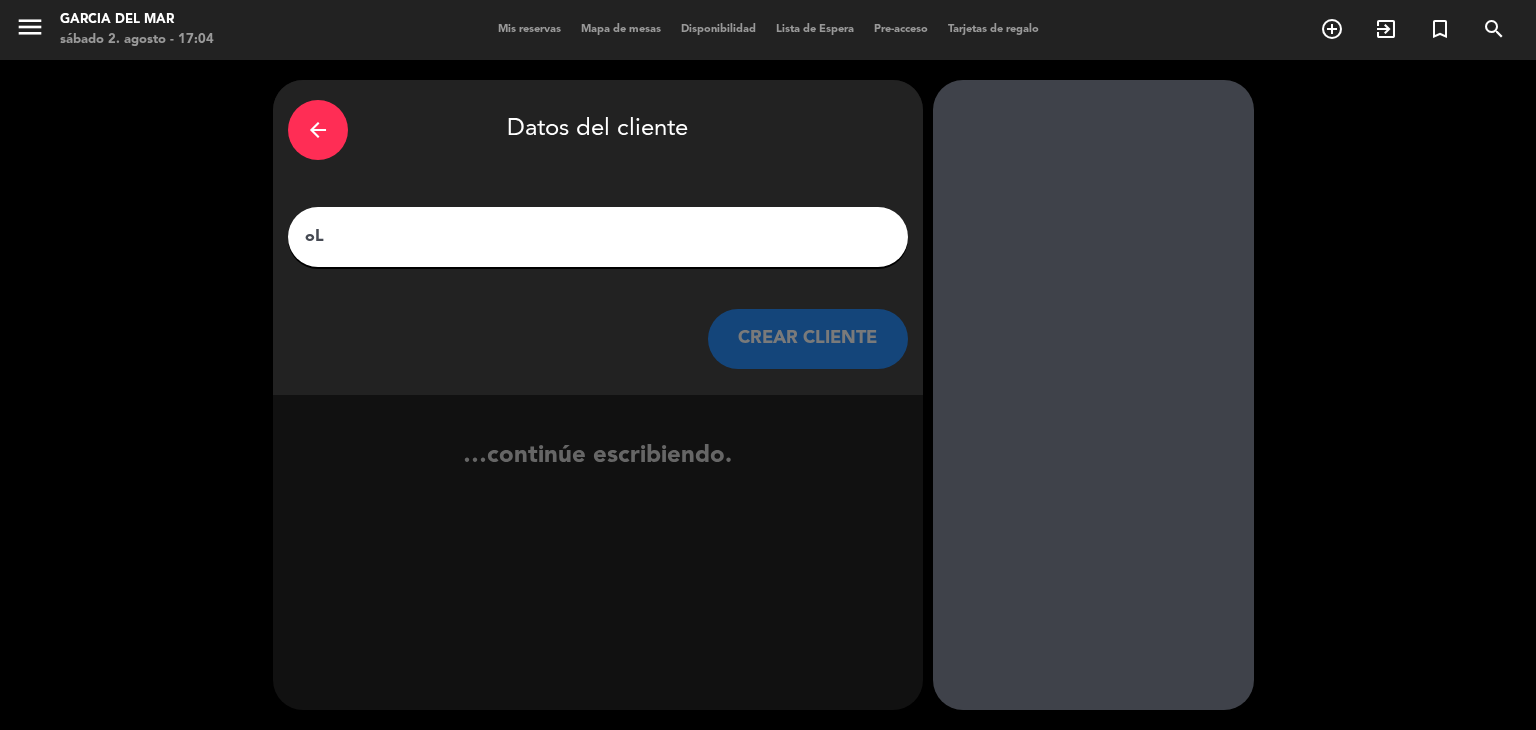 type on "o" 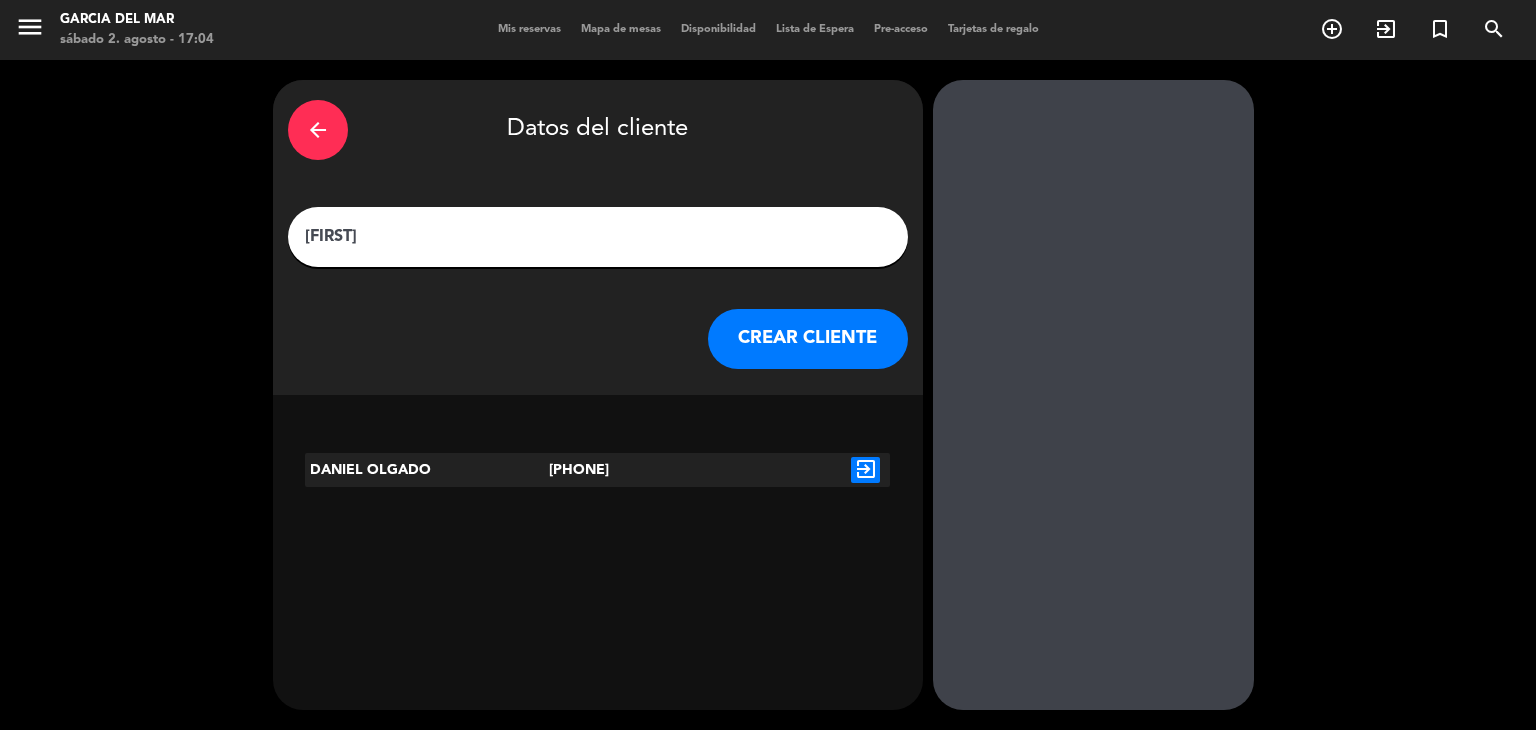 type on "[FIRST]" 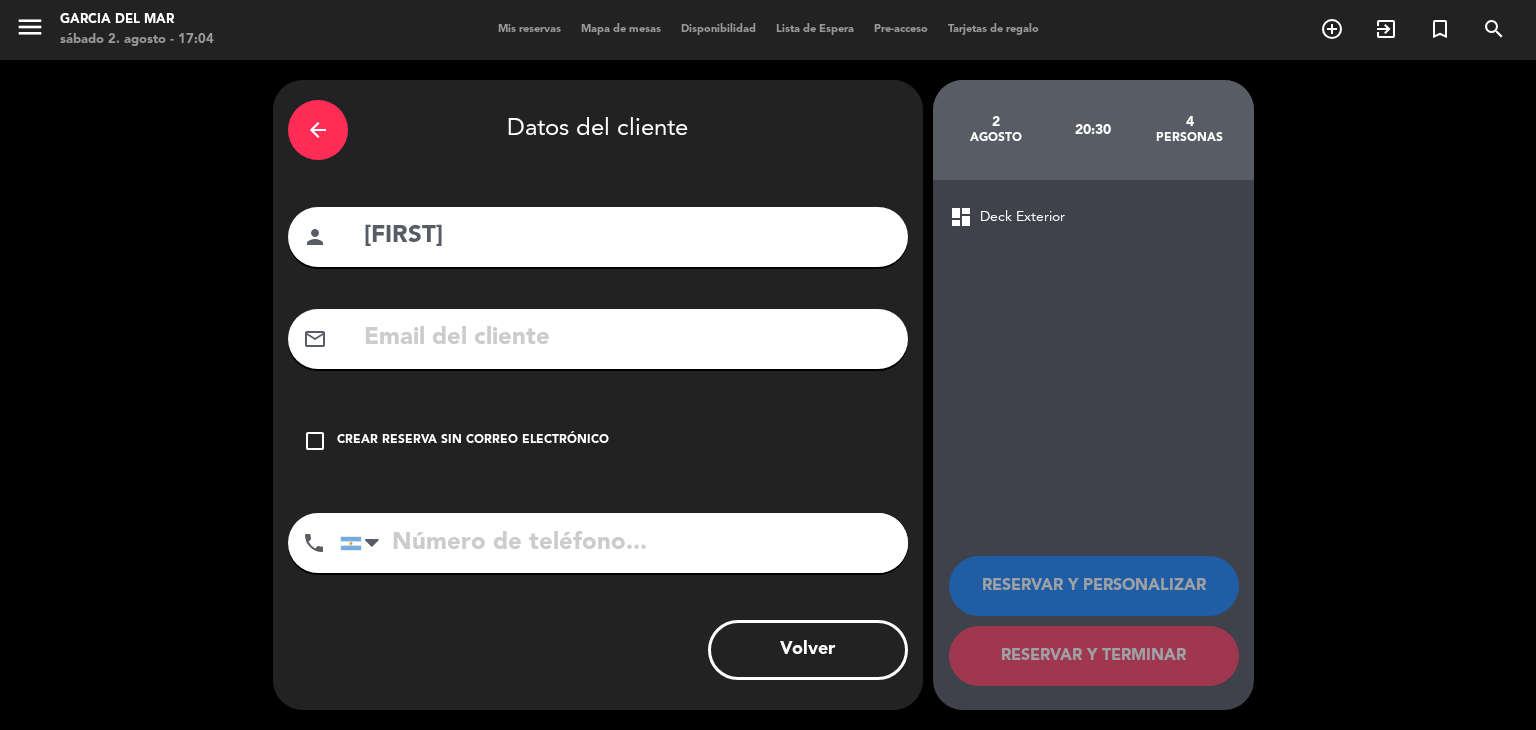 click on "check_box_outline_blank   Crear reserva sin correo electrónico" at bounding box center [598, 441] 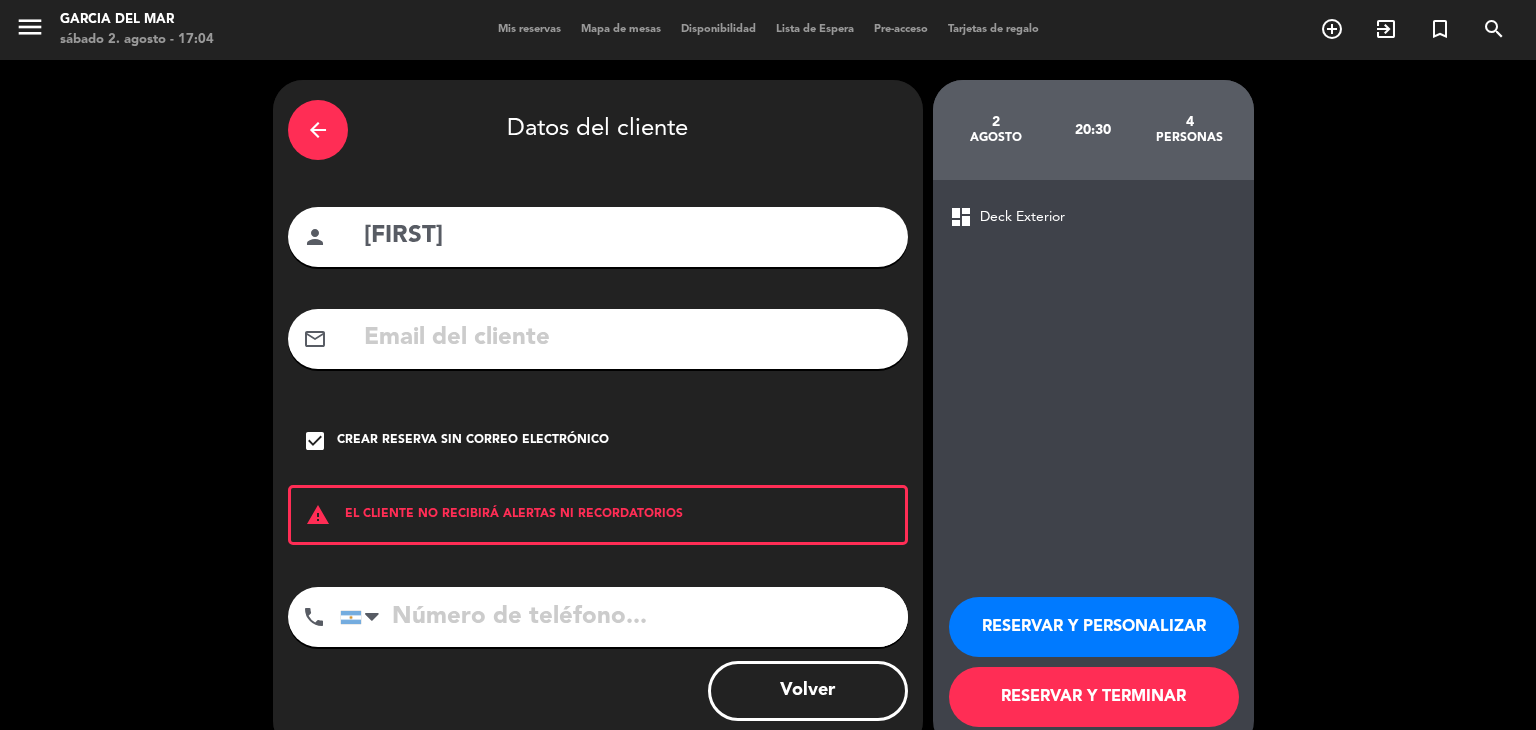click at bounding box center (624, 617) 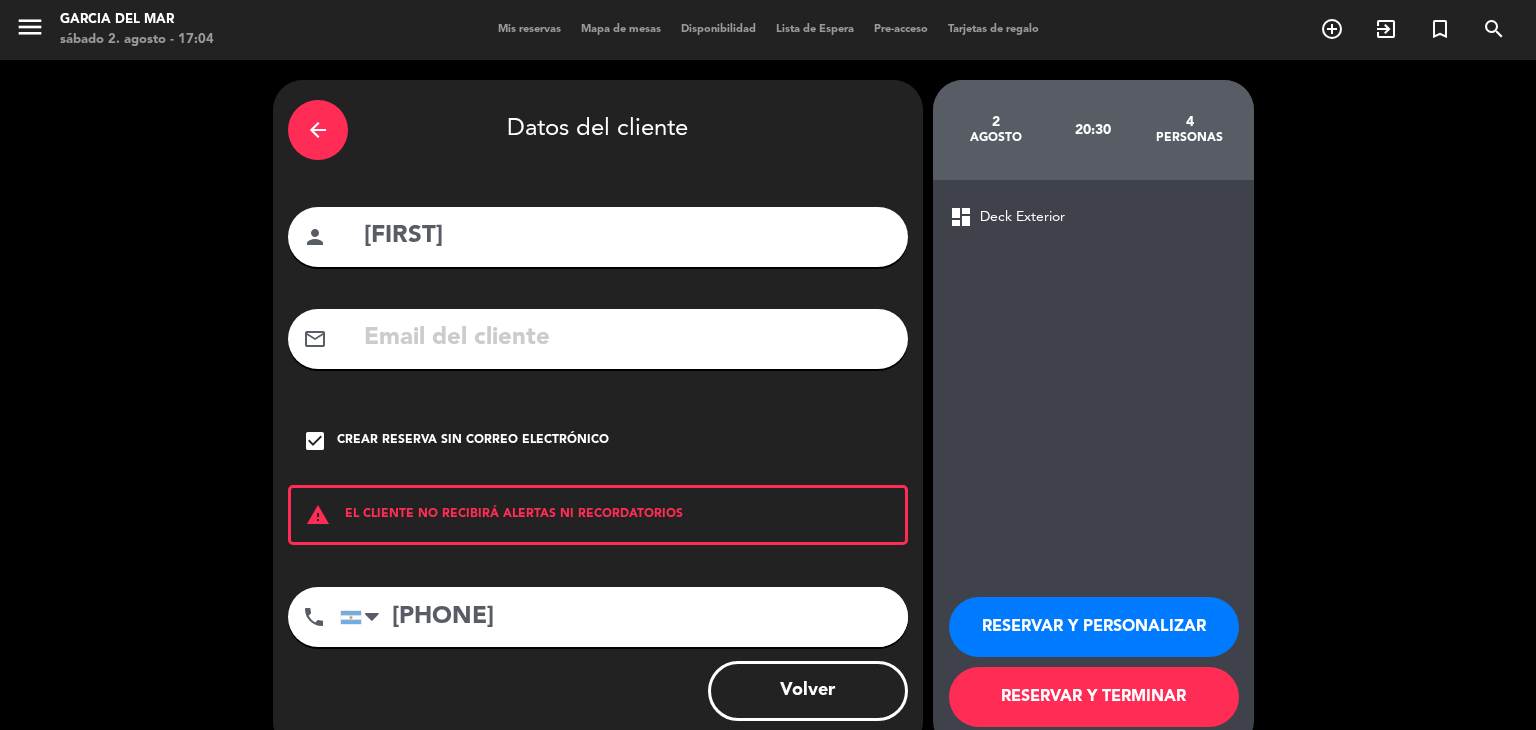 type on "[PHONE]" 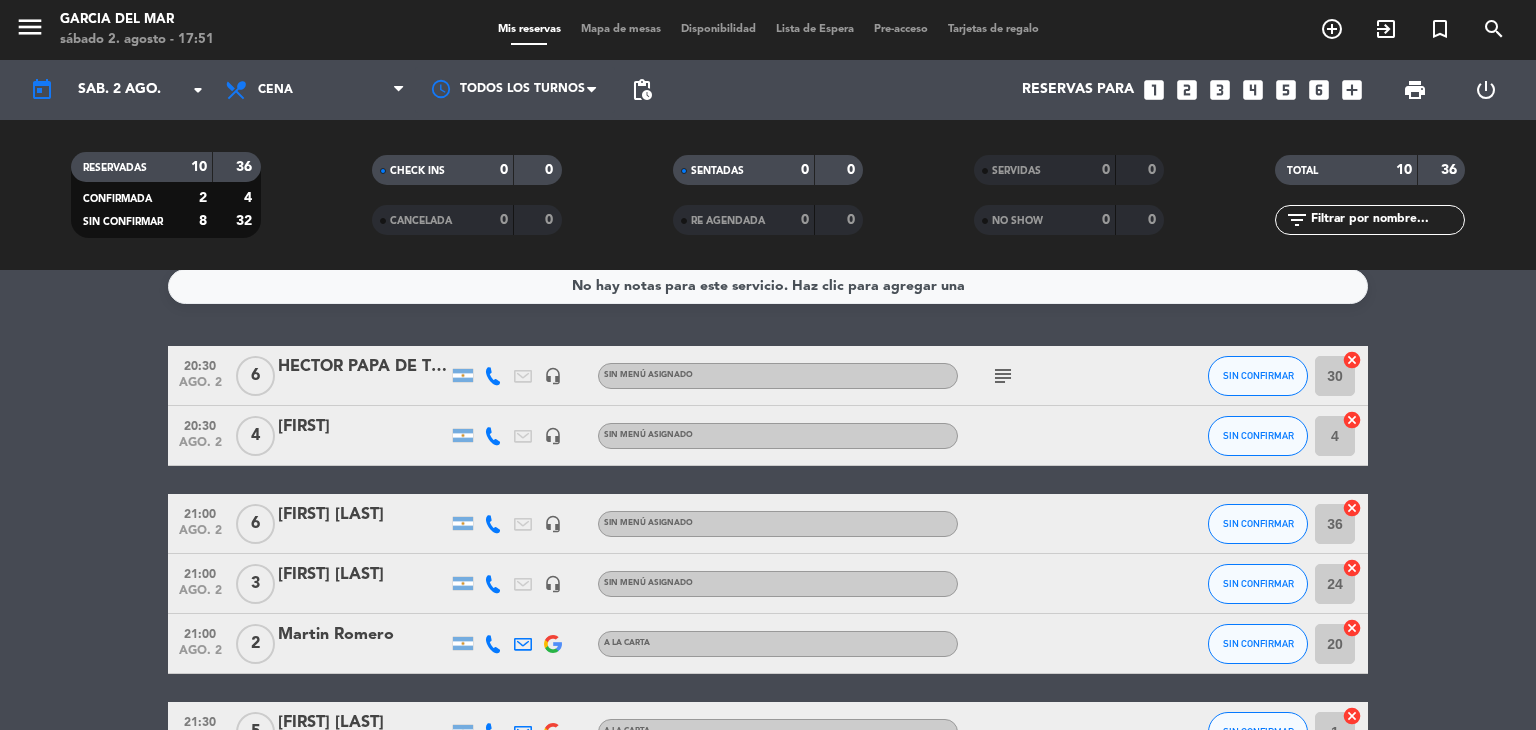 scroll, scrollTop: 0, scrollLeft: 0, axis: both 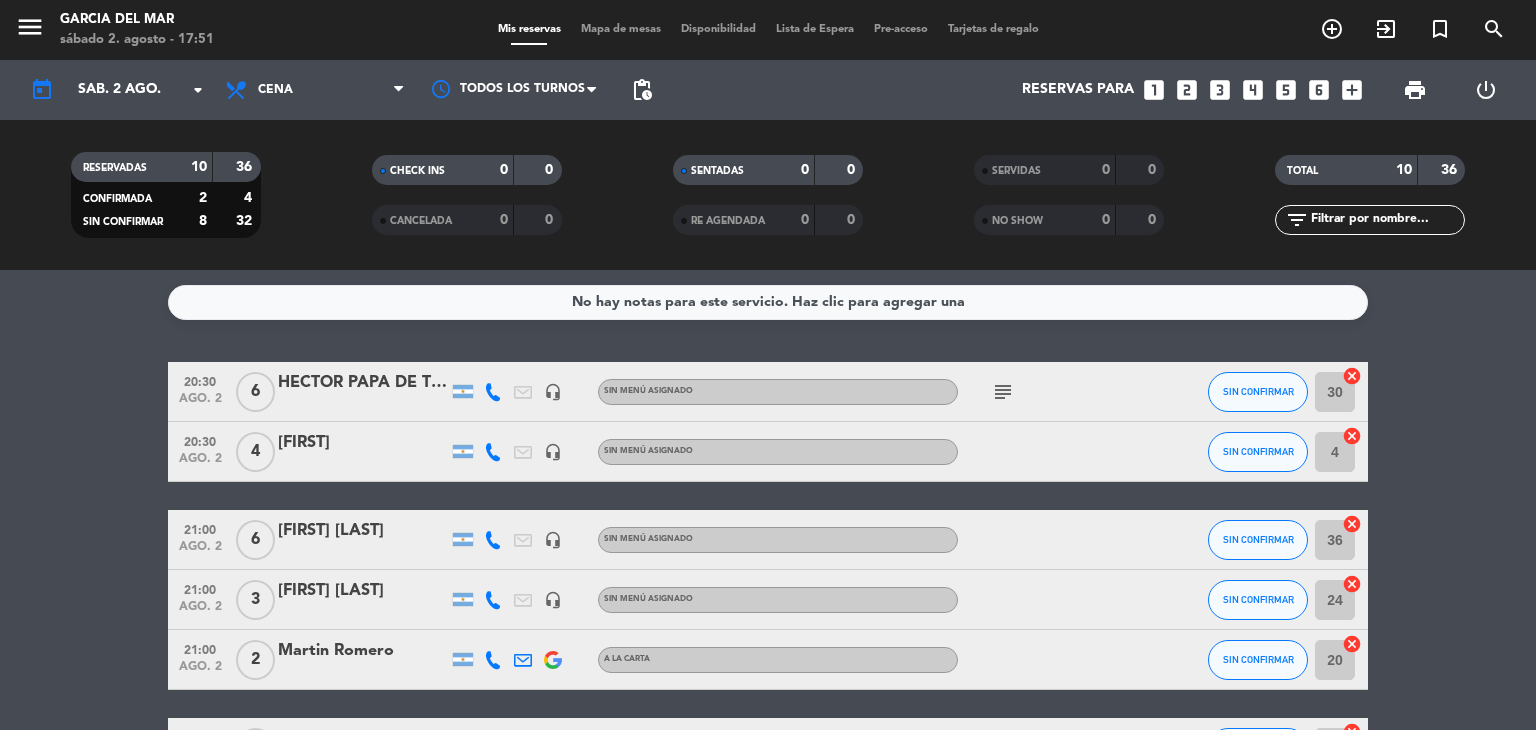 click on "subject" 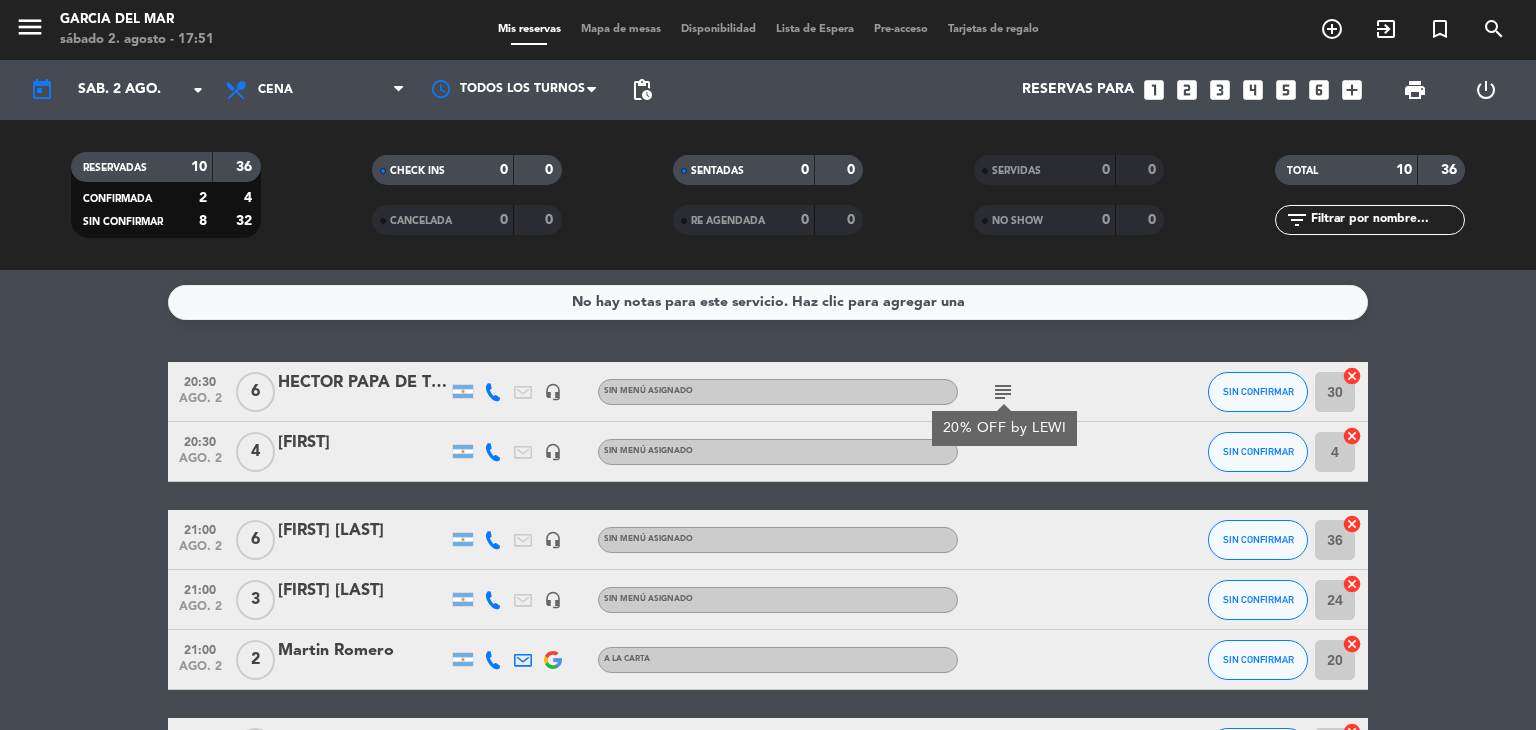click on "HECTOR PAPA DE TURCO NAUM" 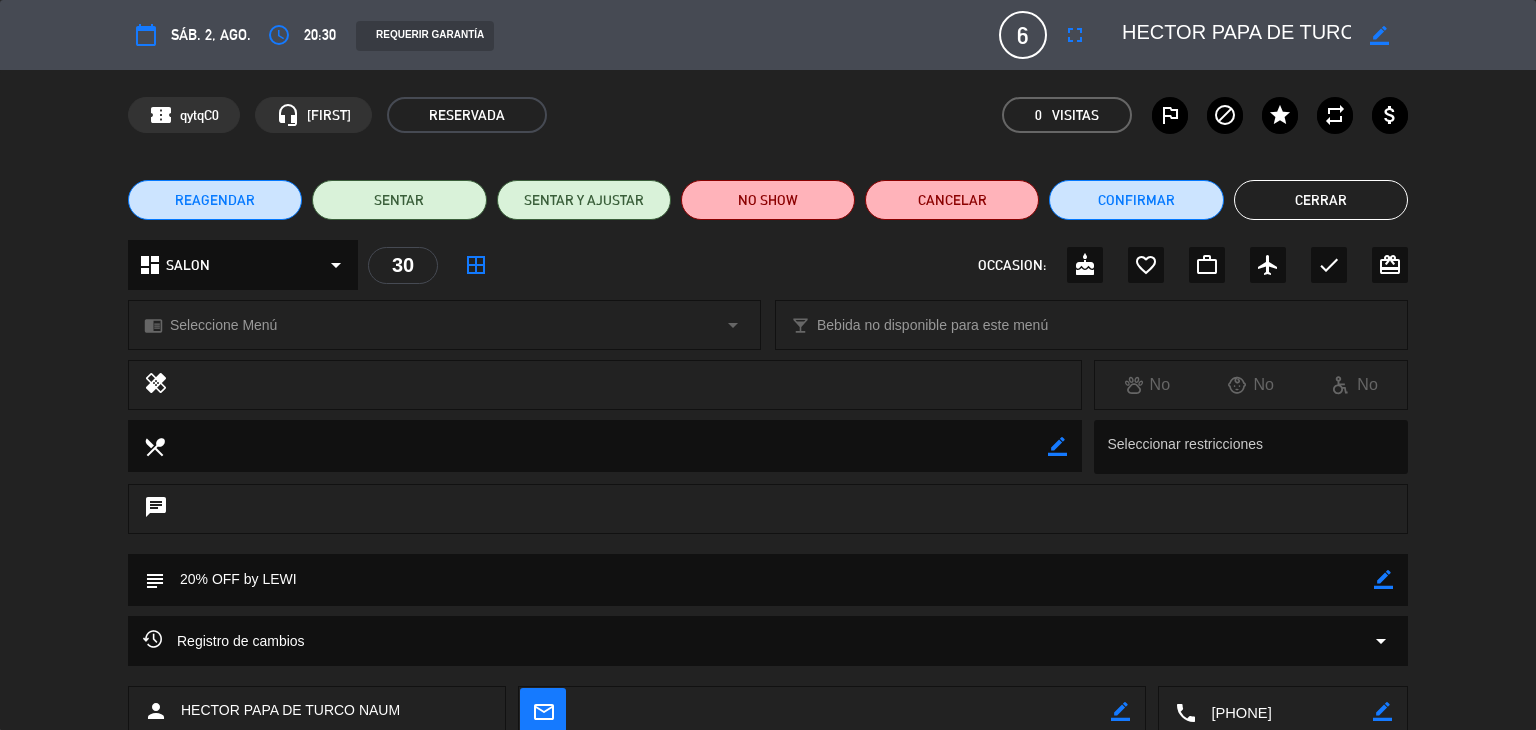 click on "Cerrar" 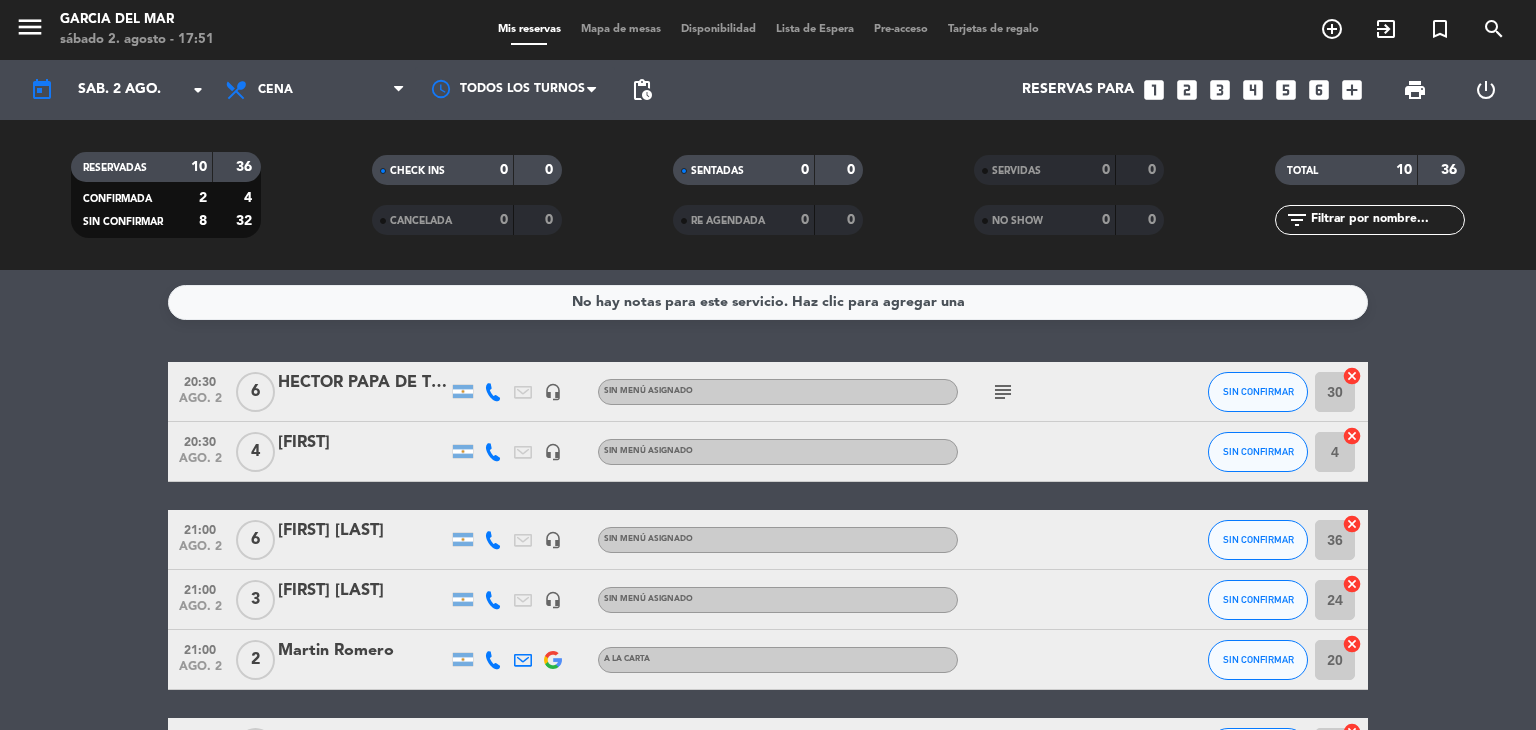click on "HECTOR PAPA DE TURCO NAUM" 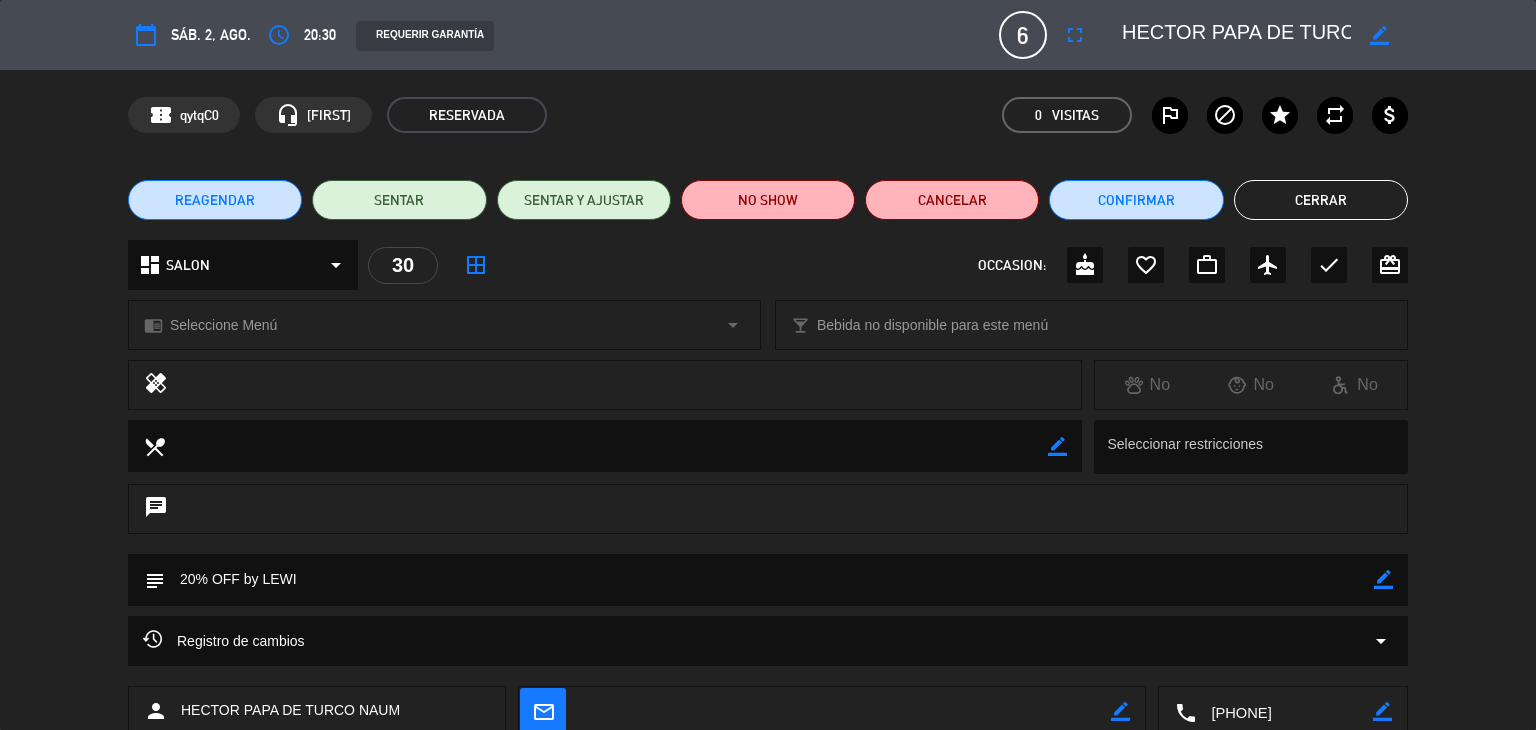 click on "Cerrar" 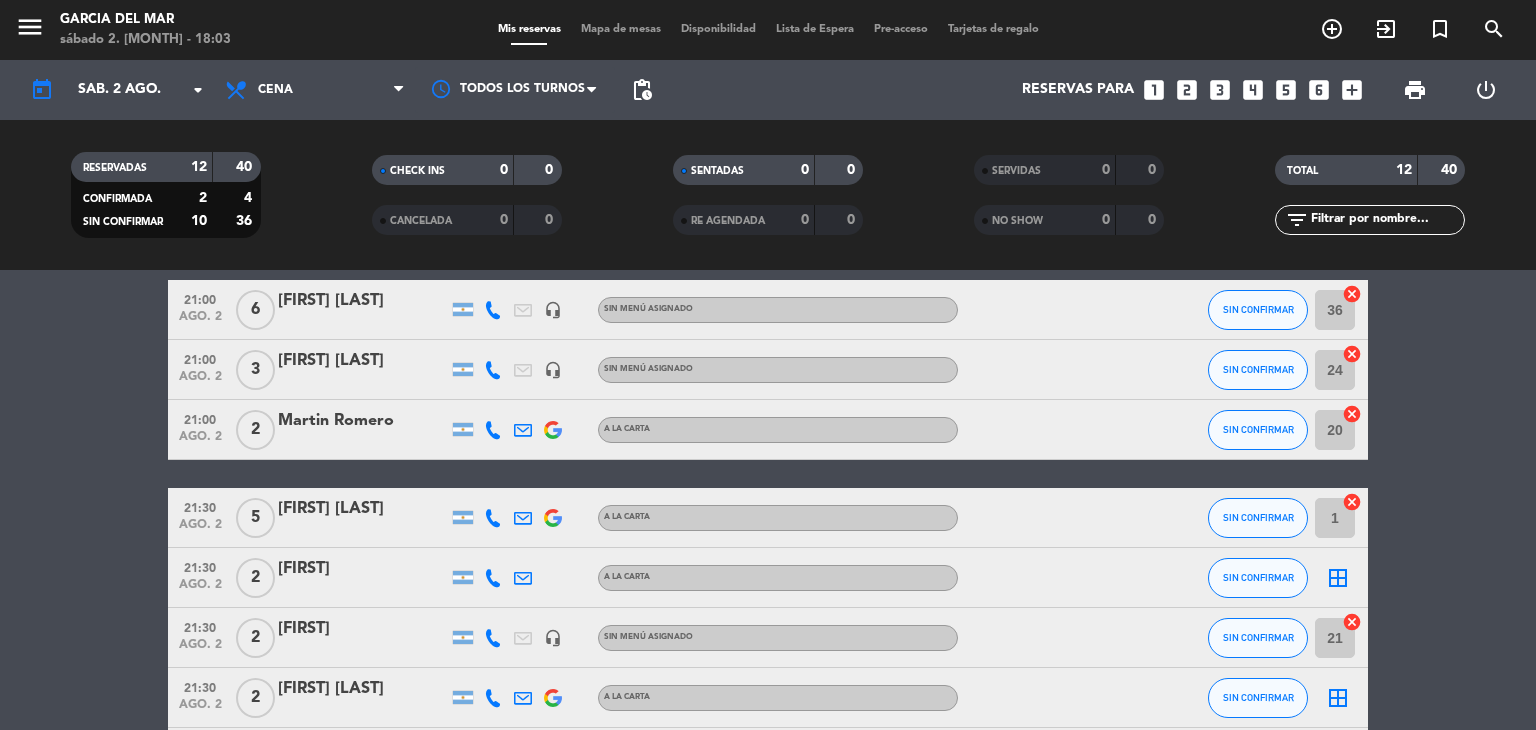 scroll, scrollTop: 0, scrollLeft: 0, axis: both 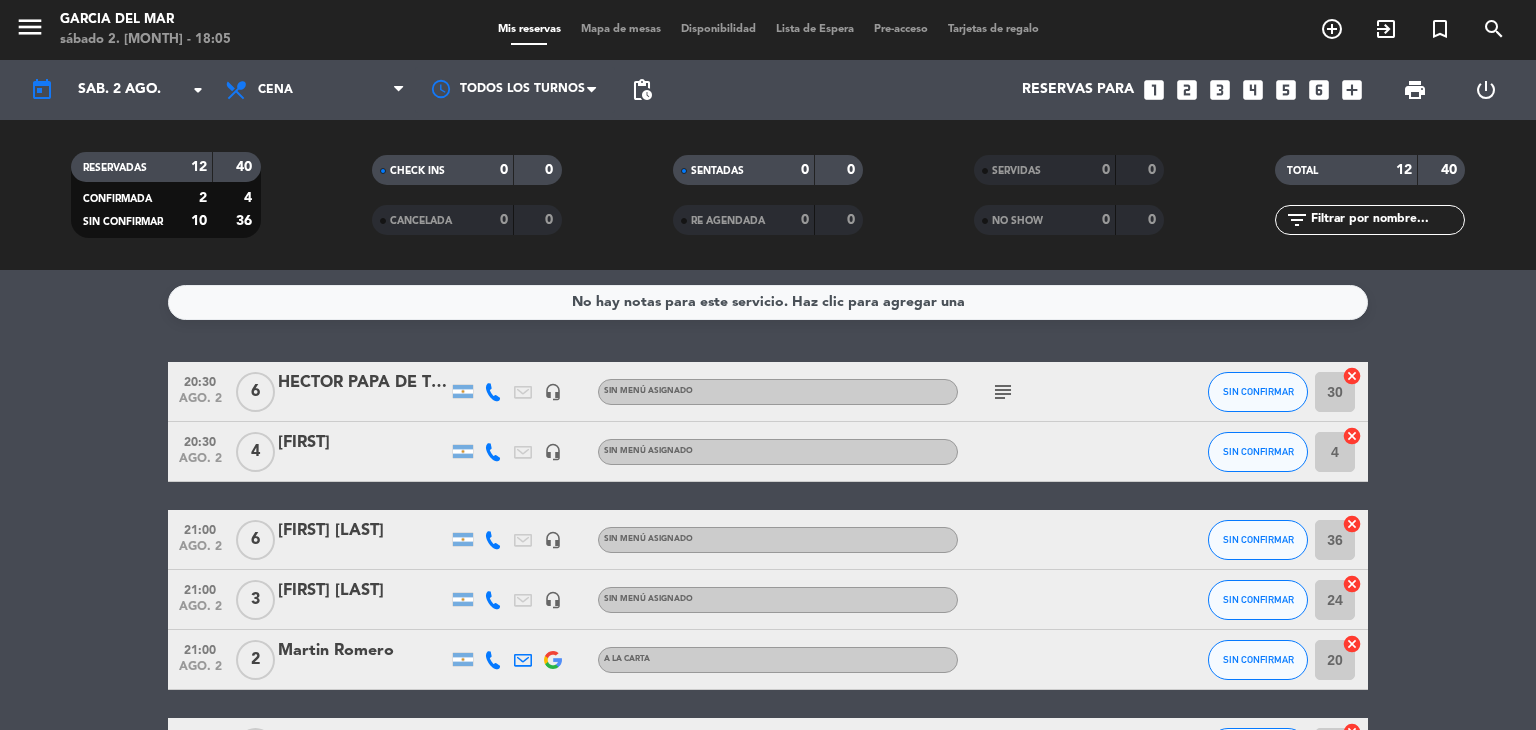 click on "No hay notas para este servicio. Haz clic para agregar una   20:30   ago. 2   6   HECTOR PAPA DE TURCO NAUM   headset_mic  Sin menú asignado  subject  SIN CONFIRMAR 30  cancel   20:30   ago. 2   4   Olga   headset_mic  Sin menú asignado SIN CONFIRMAR 4  cancel   21:00   ago. 2   6   CATALINA LEWI   headset_mic  Sin menú asignado SIN CONFIRMAR 36  cancel   21:00   ago. 2   3   MARIA LAURA AGUDO   headset_mic  Sin menú asignado SIN CONFIRMAR 24  cancel   21:00   ago. 2   2   Martin Romero   A LA CARTA SIN CONFIRMAR 20  cancel   21:30   ago. 2   5   Carolina Gutierrez Keen   A LA CARTA SIN CONFIRMAR 1  cancel   21:30   ago. 2   2   Delfina   A LA CARTA SIN CONFIRMAR 34  cancel   21:30   ago. 2   2   ezequiel   headset_mic  Sin menú asignado SIN CONFIRMAR 21  cancel   21:30   ago. 2   2   Gustavo Degano   A LA CARTA SIN CONFIRMAR 23  cancel   21:30   ago. 2   4   Martin Junovich   1 Visita   A LA CARTA SIN CONFIRMAR 27  cancel   21:30   ago. 2   2   Matias Ottavi   4 Visitas   A LA CARTA CONFIRMADA 8  2  35" 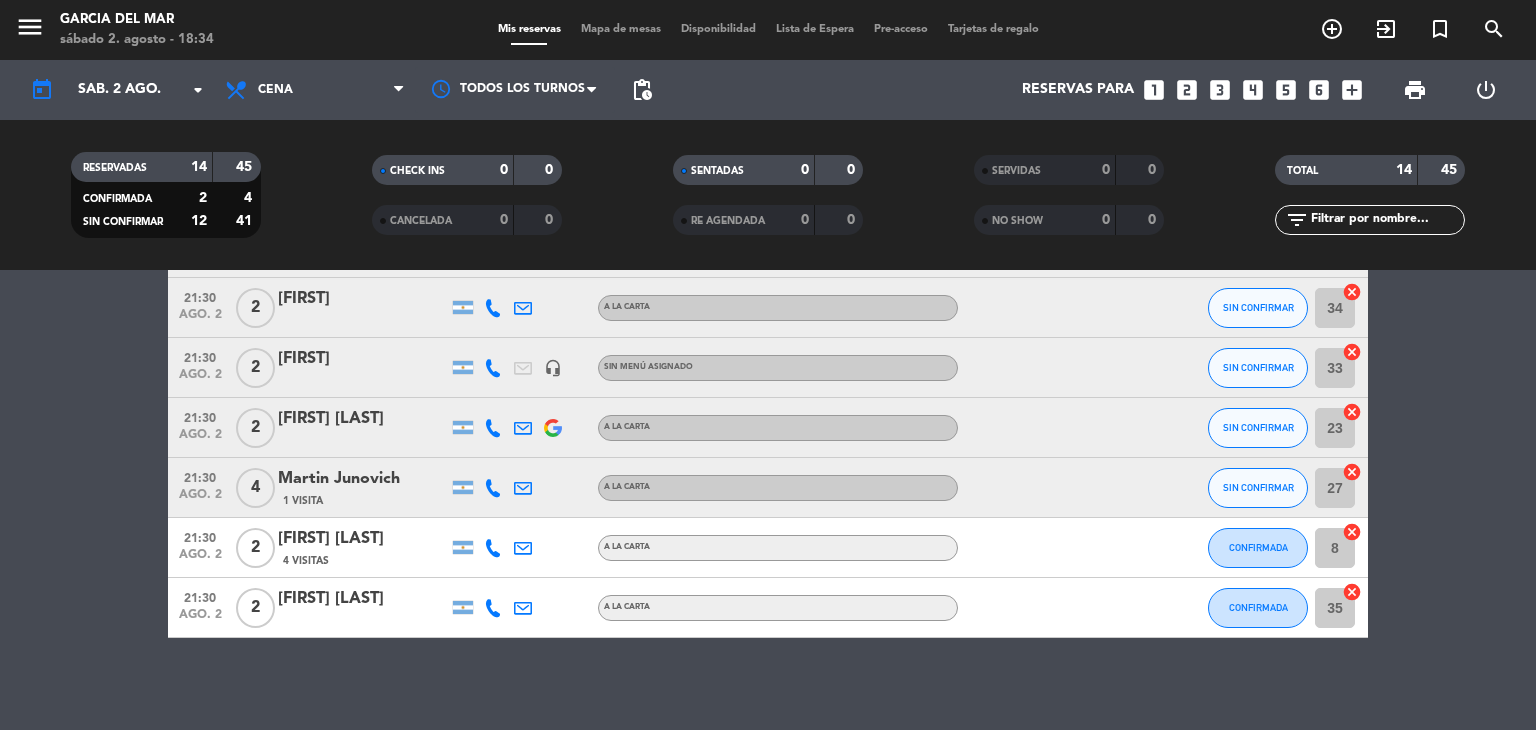 scroll, scrollTop: 628, scrollLeft: 0, axis: vertical 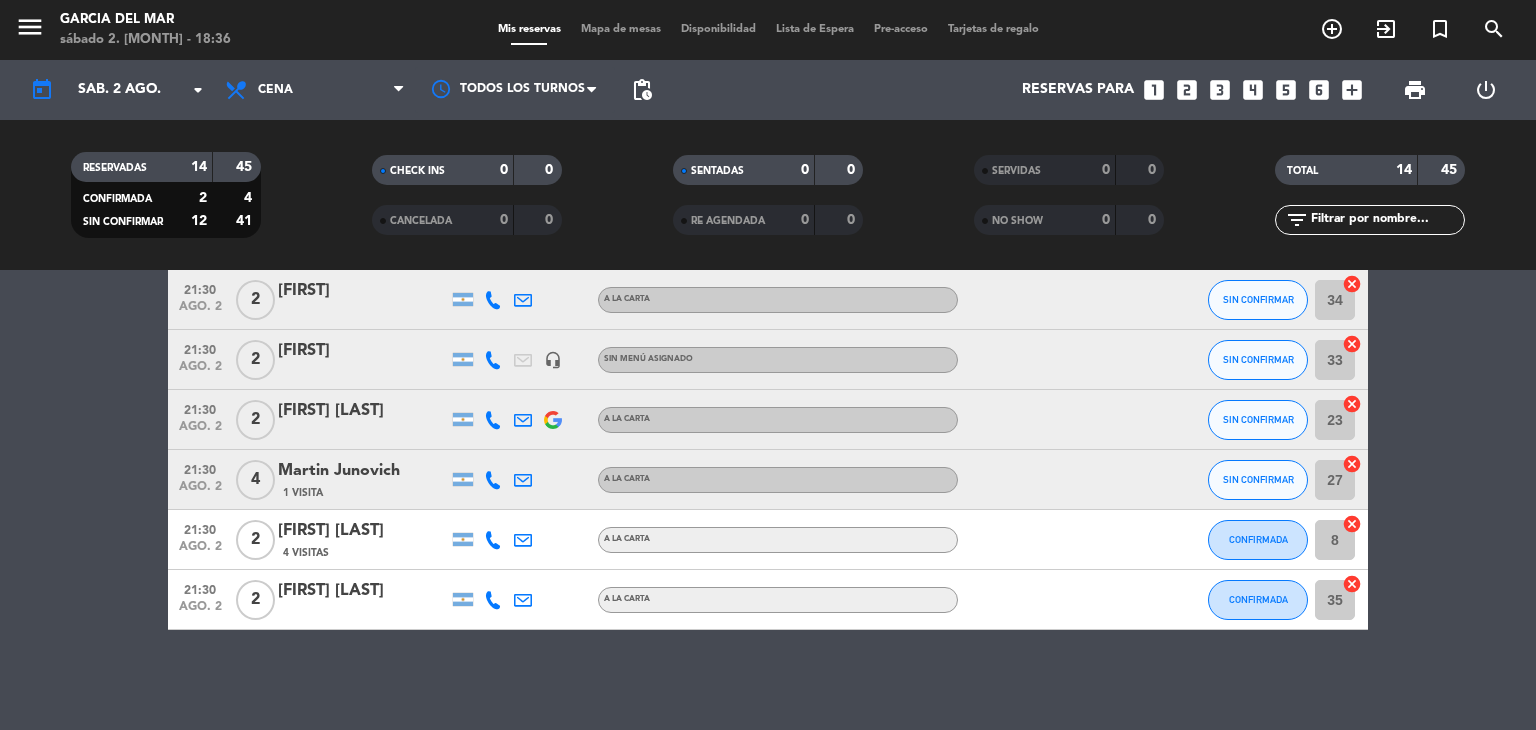 click on "Martin Junovich" 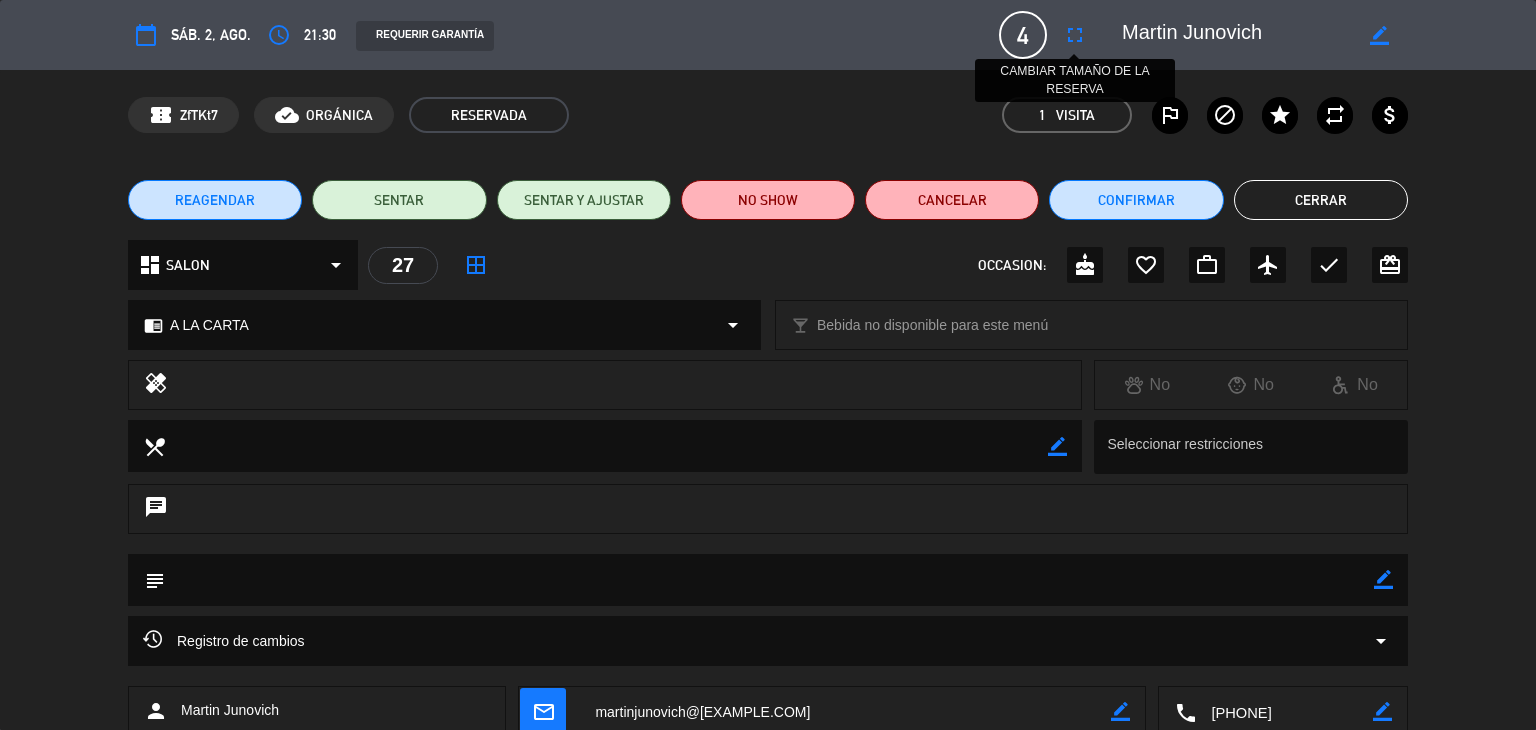 click on "fullscreen" at bounding box center [1075, 35] 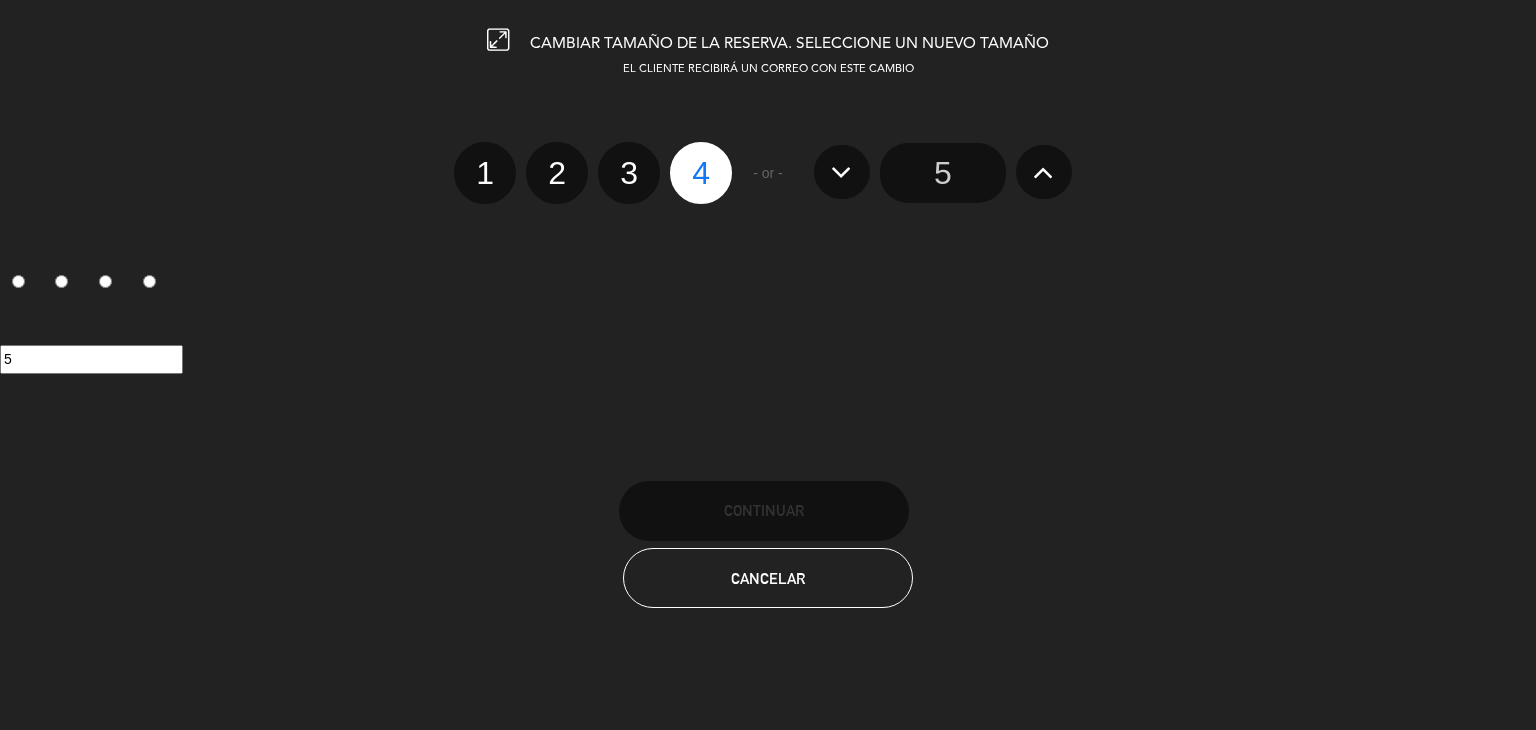 click on "5" 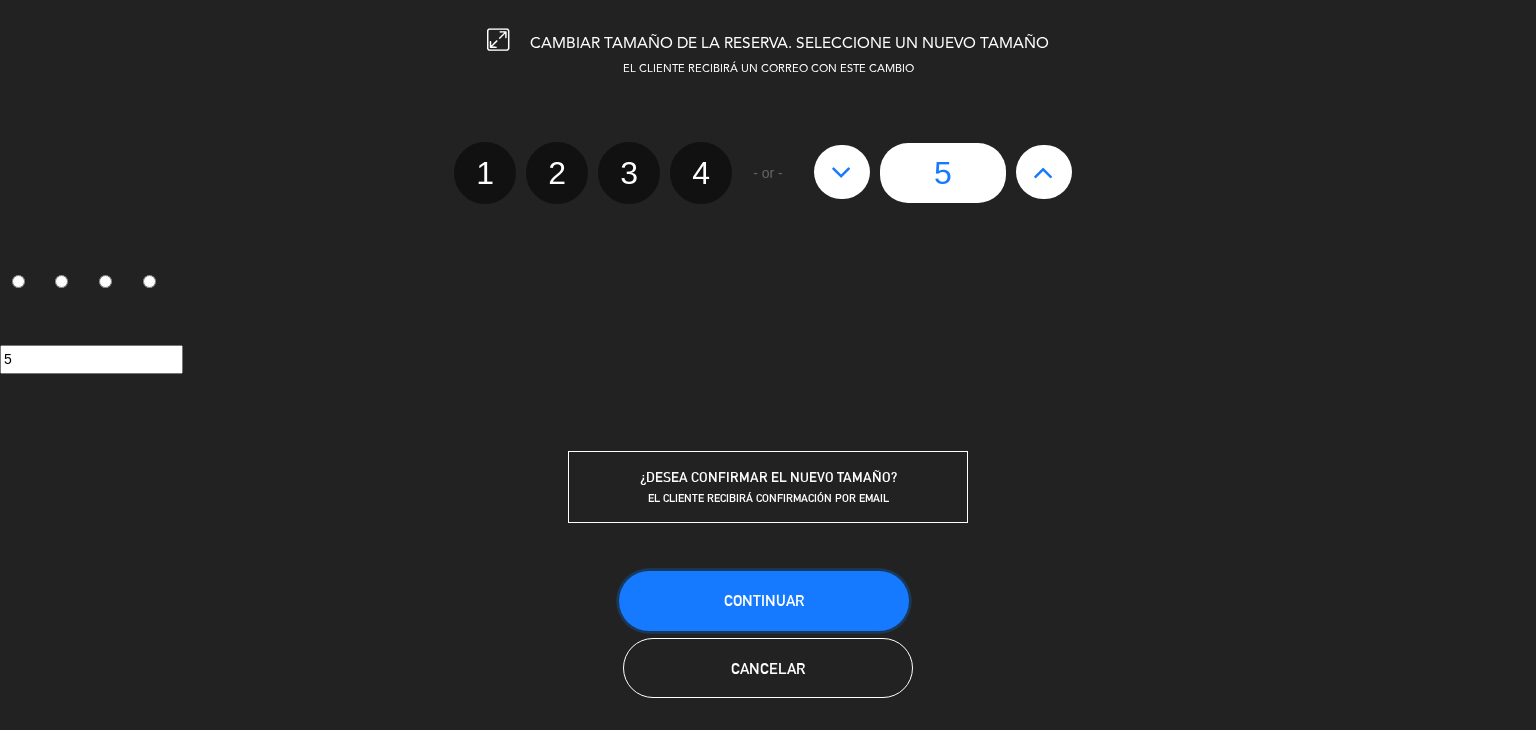 click on "Continuar" at bounding box center [764, 600] 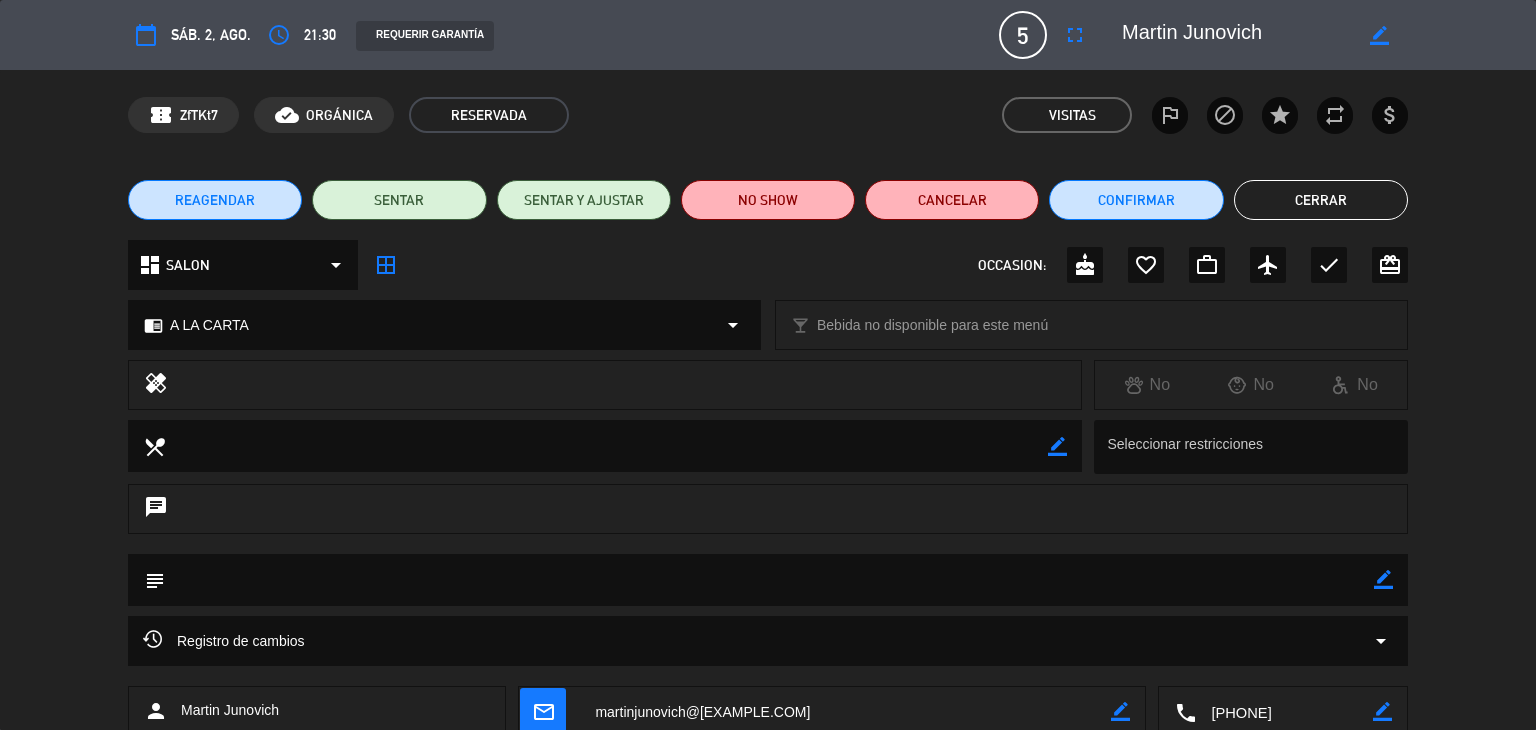 click on "Cerrar" 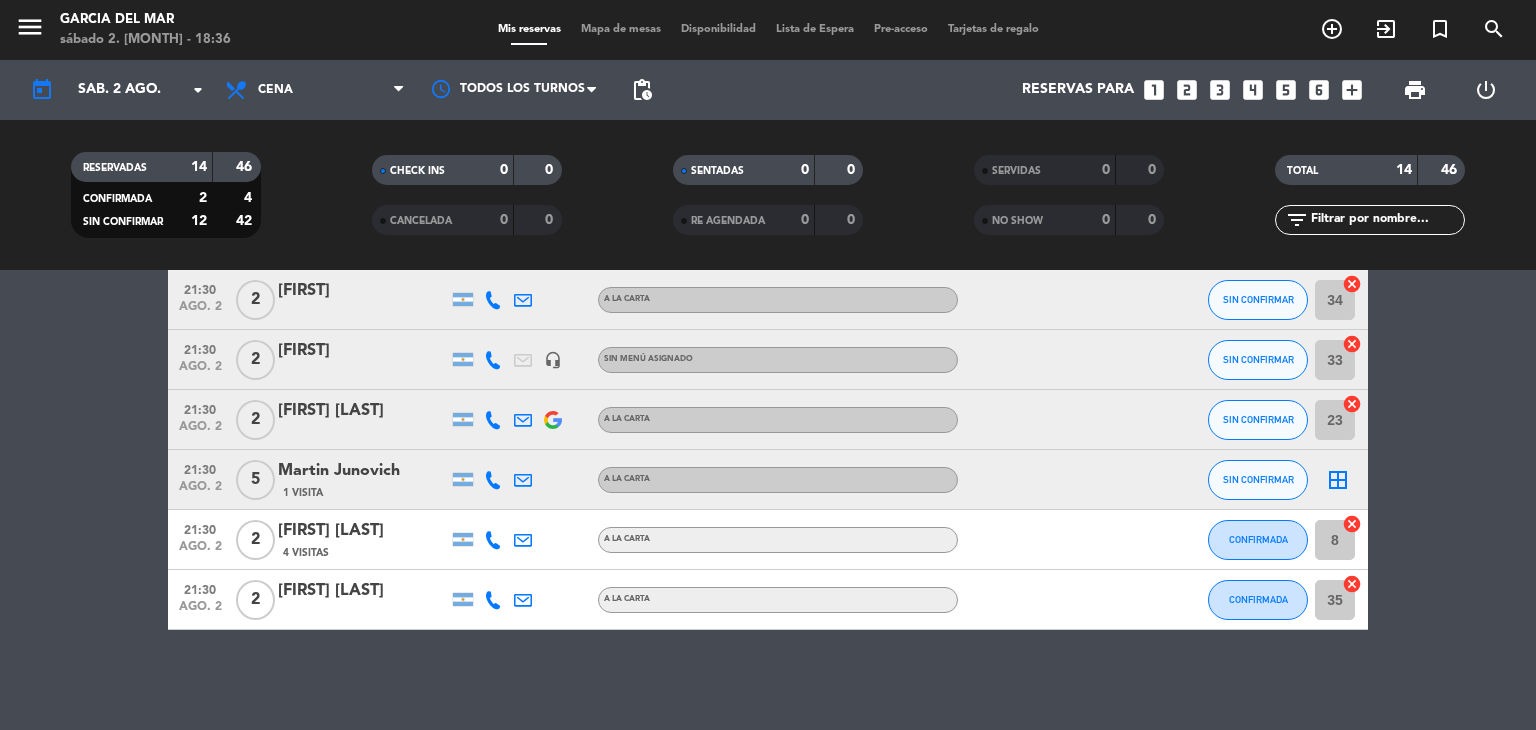 click on "No hay notas para este servicio. Haz clic para agregar una   20:30   ago. 2   2   claudia latorraga   A LA CARTA SIN CONFIRMAR 20  cancel   20:30   ago. 2   6   HECTOR PAPA DE TURCO NAUM   headset_mic  Sin menú asignado  subject  SIN CONFIRMAR 30  cancel   20:30   ago. 2   3   Liliana Meller   A LA CARTA SIN CONFIRMAR 9  cancel   20:30   ago. 2   4   Olga   headset_mic  Sin menú asignado SIN CONFIRMAR 4  cancel   21:00   ago. 2   6   CATALINA LEWI   headset_mic  Sin menú asignado SIN CONFIRMAR 36  cancel   21:00   ago. 2   3   MARIA LAURA AGUDO   headset_mic  Sin menú asignado SIN CONFIRMAR 24  cancel   21:00   ago. 2   2   Martin Romero   A LA CARTA SIN CONFIRMAR 21  cancel   21:30   ago. 2   5   Carolina Gutierrez Keen   A LA CARTA SIN CONFIRMAR 1  cancel   21:30   ago. 2   2   Delfina   A LA CARTA SIN CONFIRMAR 34  cancel   21:30   ago. 2   2   ezequiel   headset_mic  Sin menú asignado SIN CONFIRMAR 33  cancel   21:30   ago. 2   2   Gustavo Degano   A LA CARTA SIN CONFIRMAR 23  cancel   21:30   5  8" 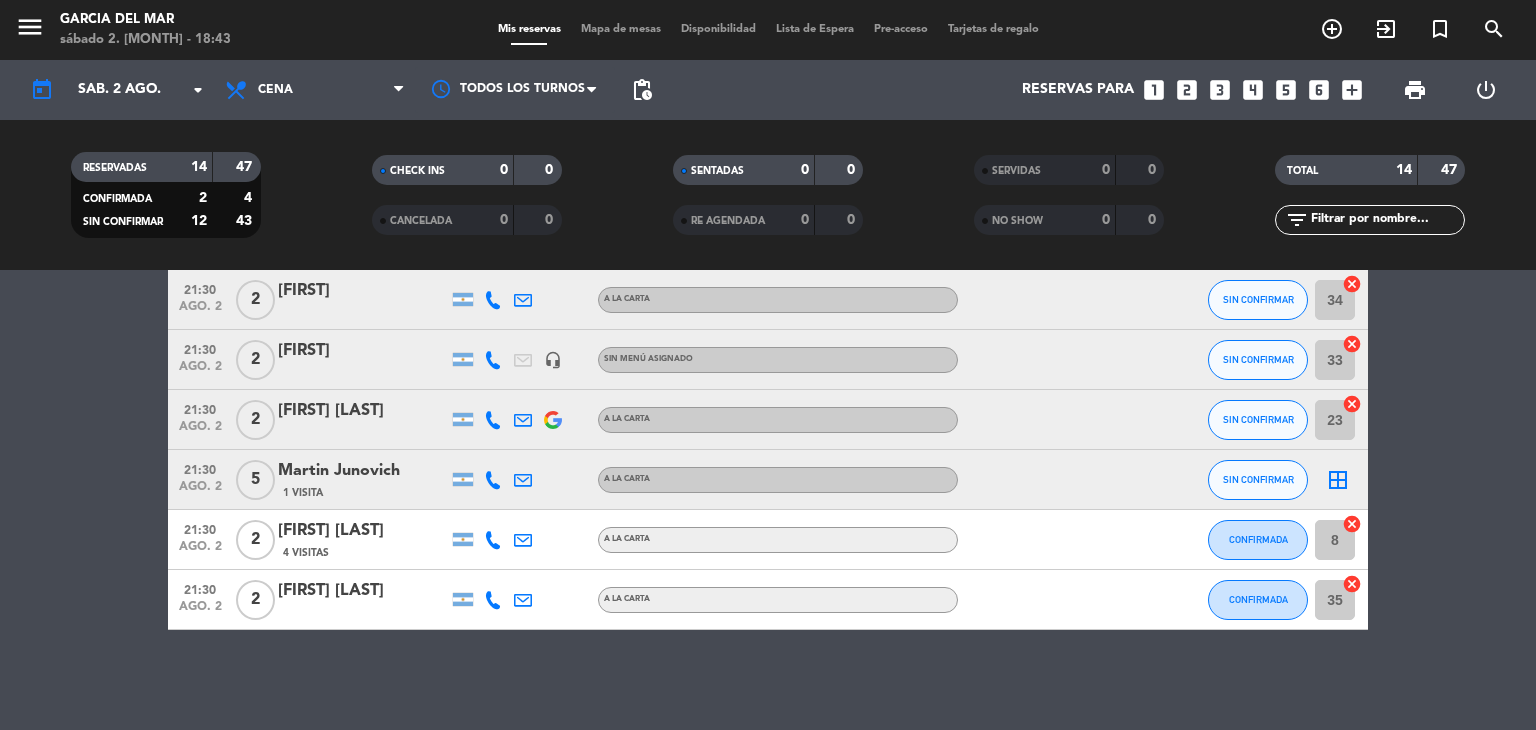 click on "looks_4" at bounding box center (1253, 90) 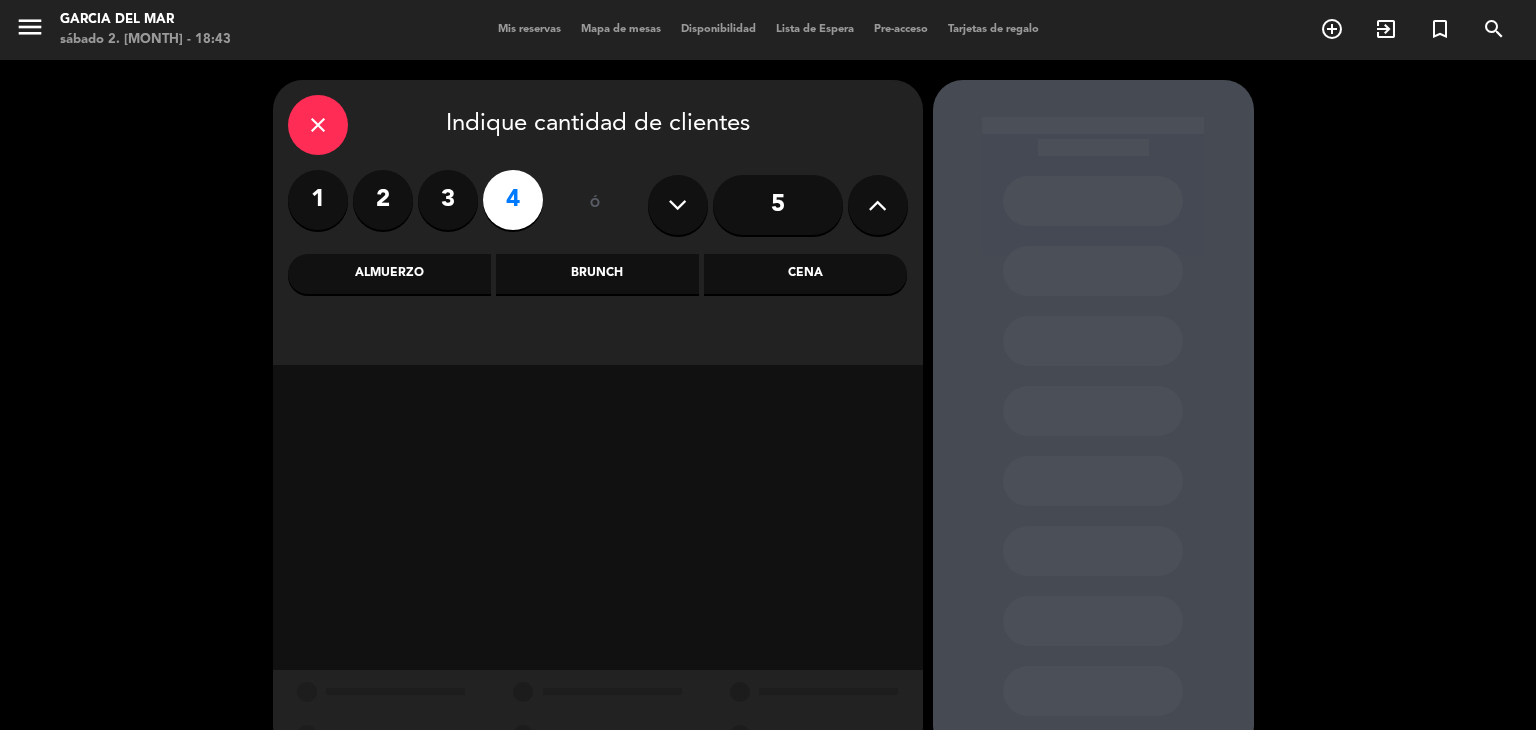 click on "Cena" at bounding box center [805, 274] 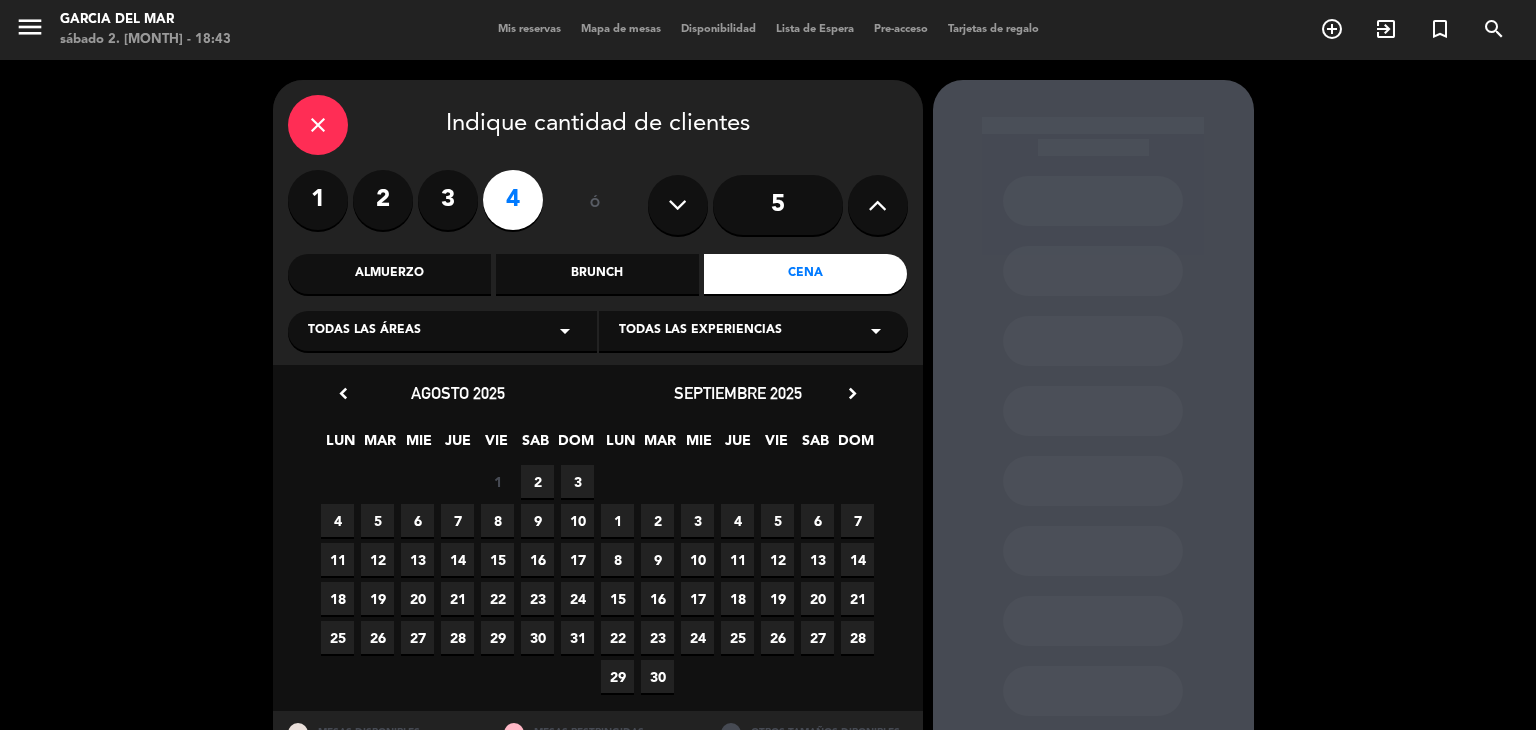click on "2" at bounding box center [537, 481] 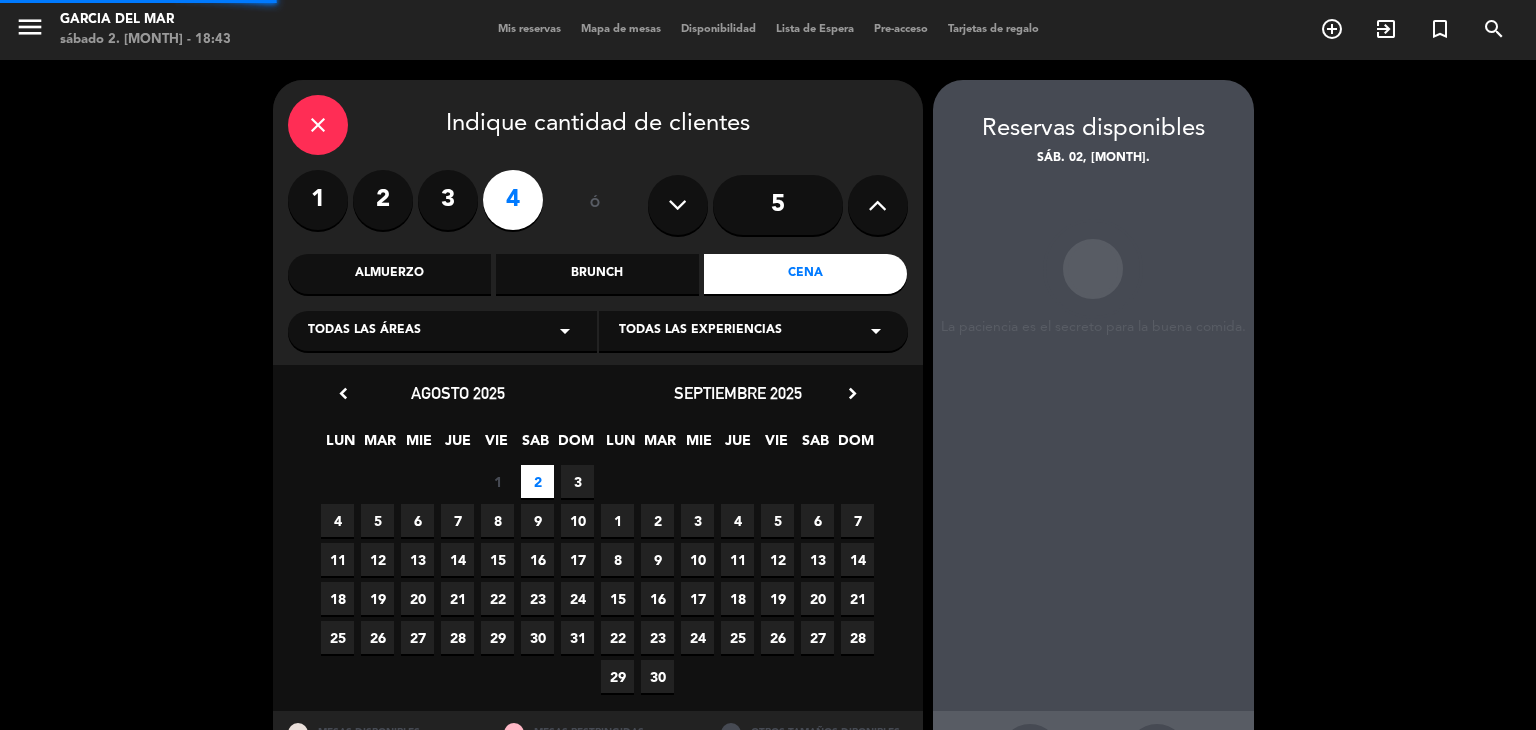 scroll, scrollTop: 80, scrollLeft: 0, axis: vertical 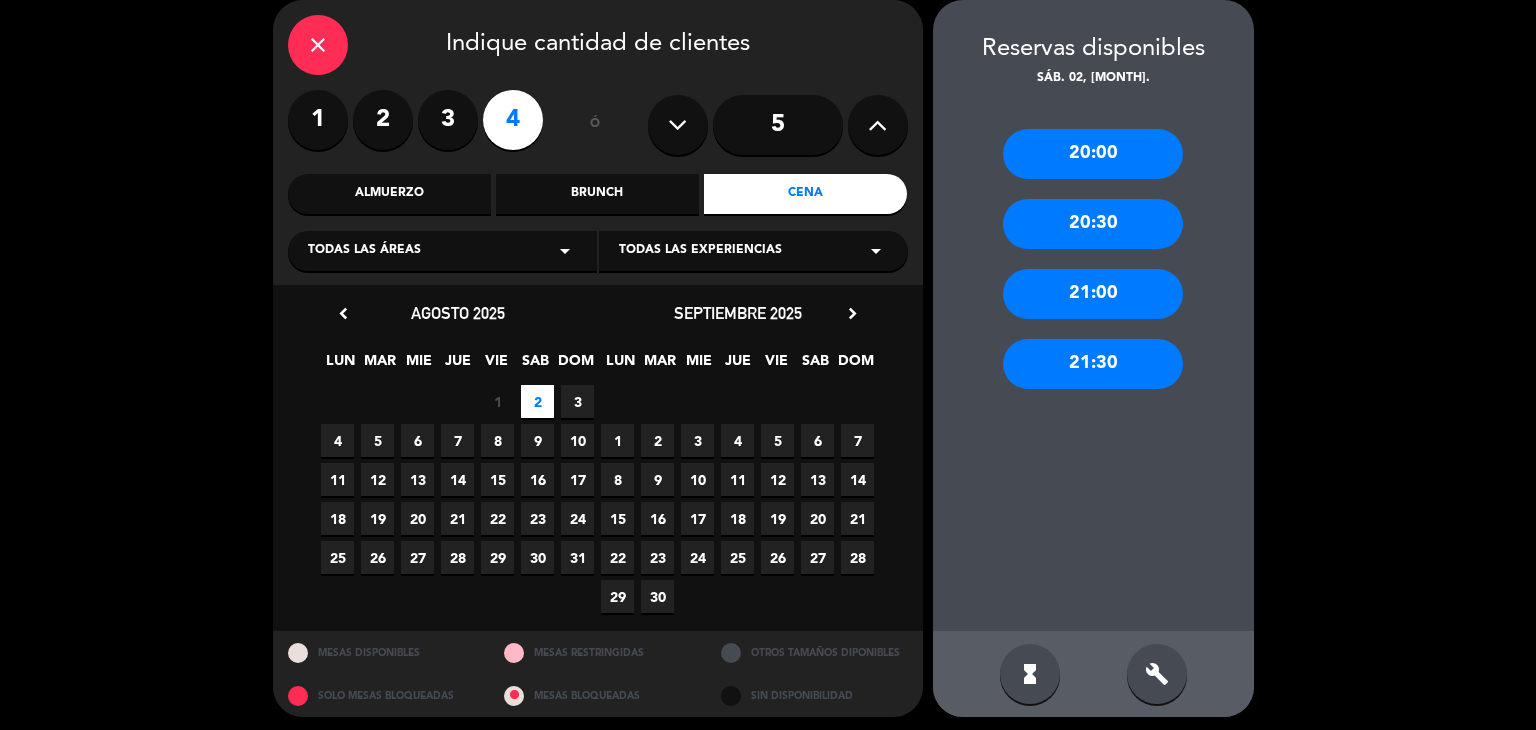 click on "21:30" at bounding box center (1093, 364) 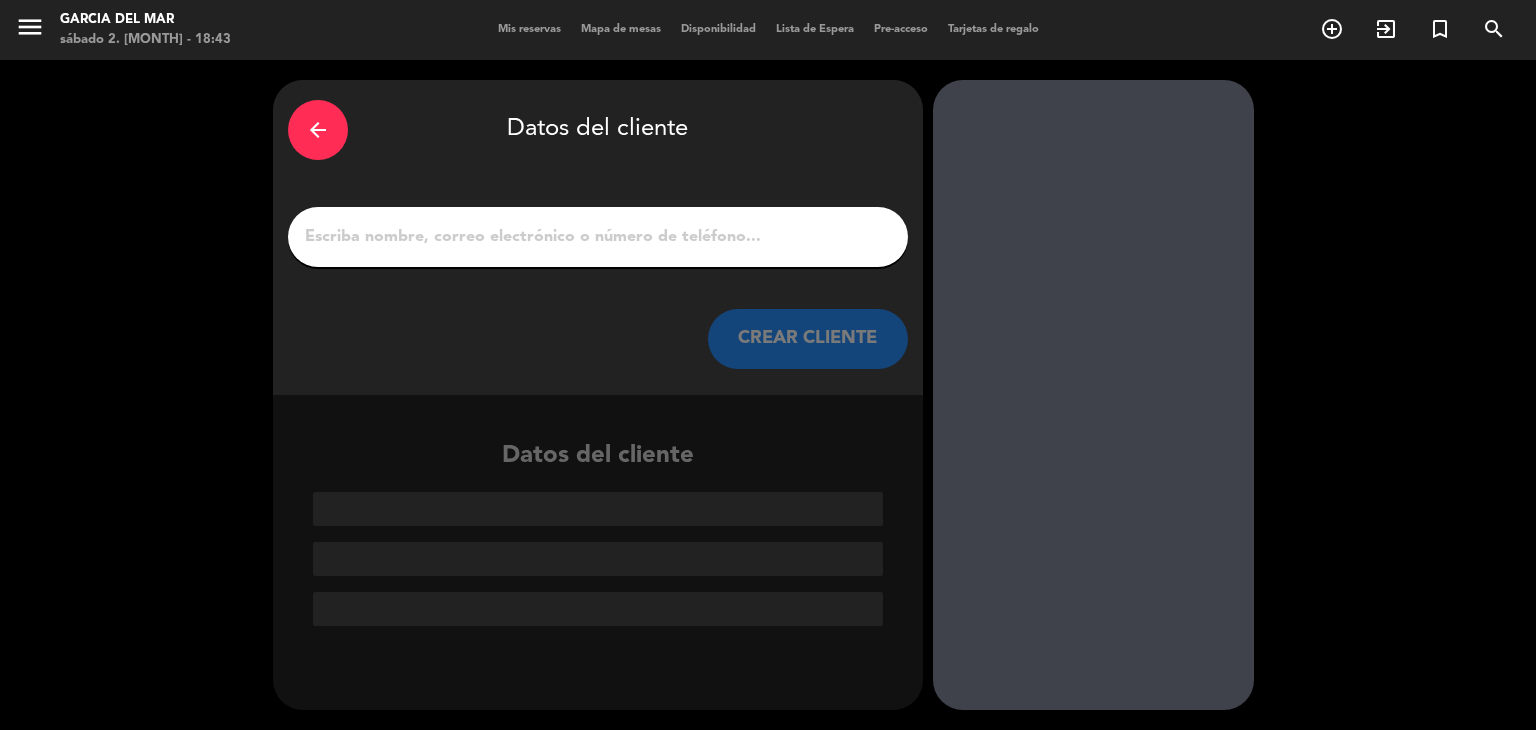 click on "1" at bounding box center (598, 237) 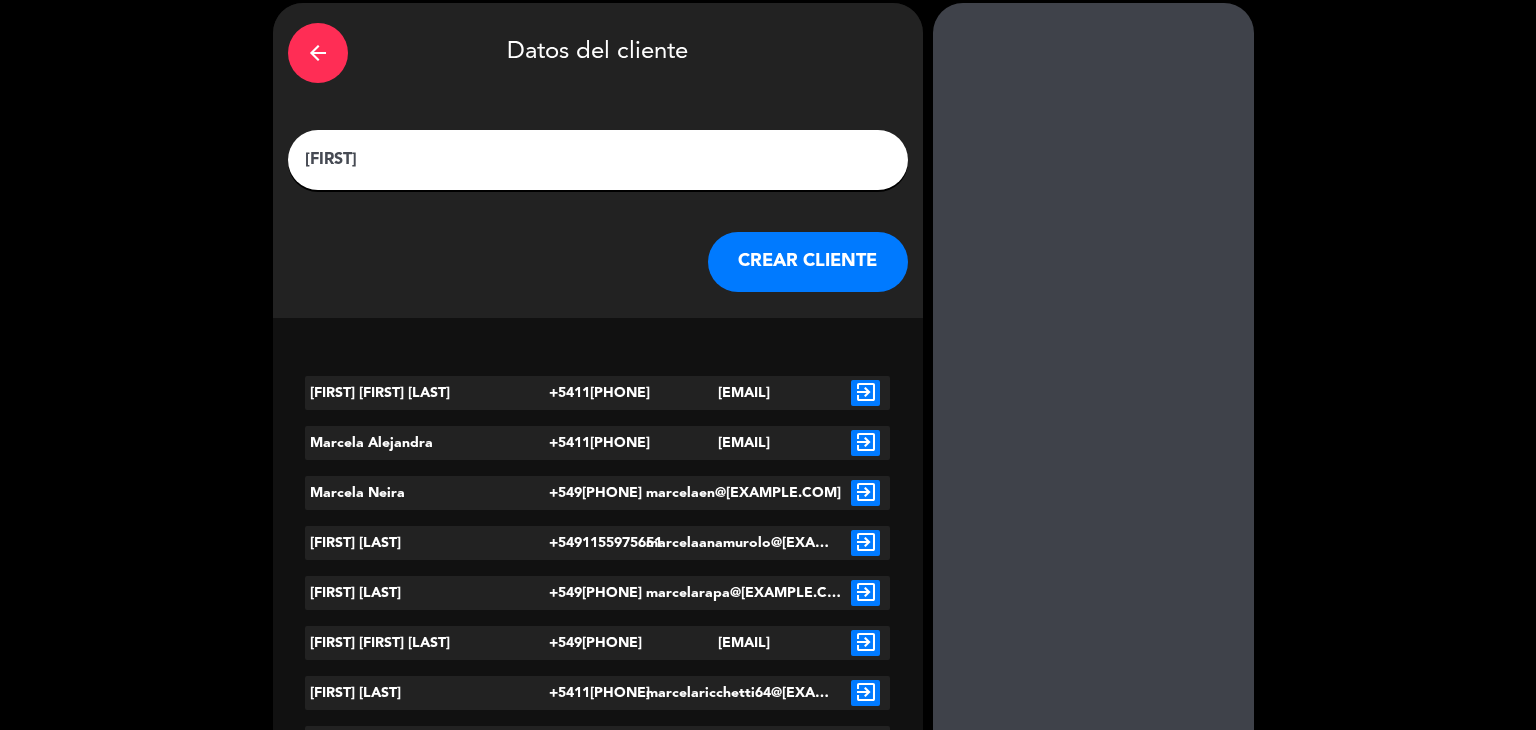 scroll, scrollTop: 0, scrollLeft: 0, axis: both 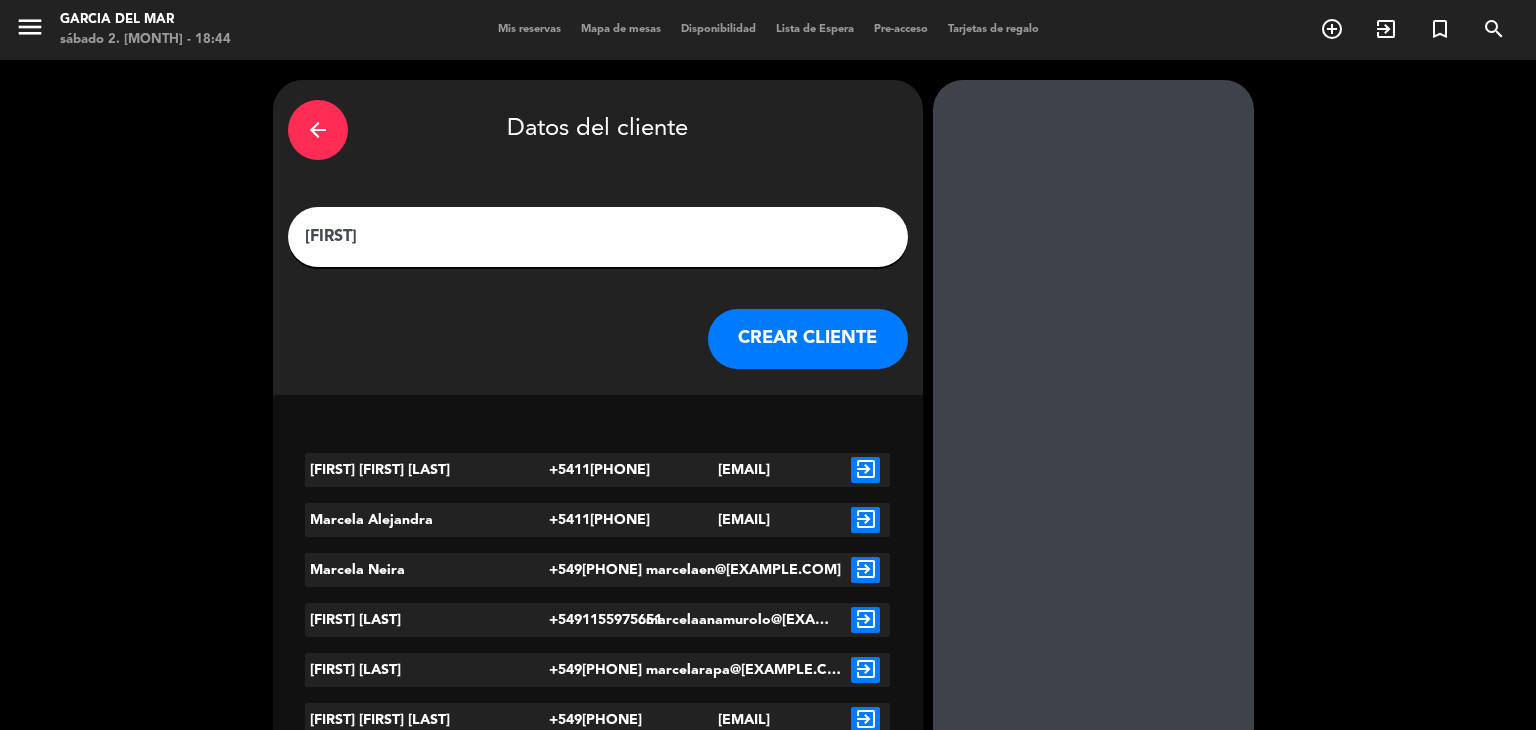 click on "[FIRST]" at bounding box center [598, 237] 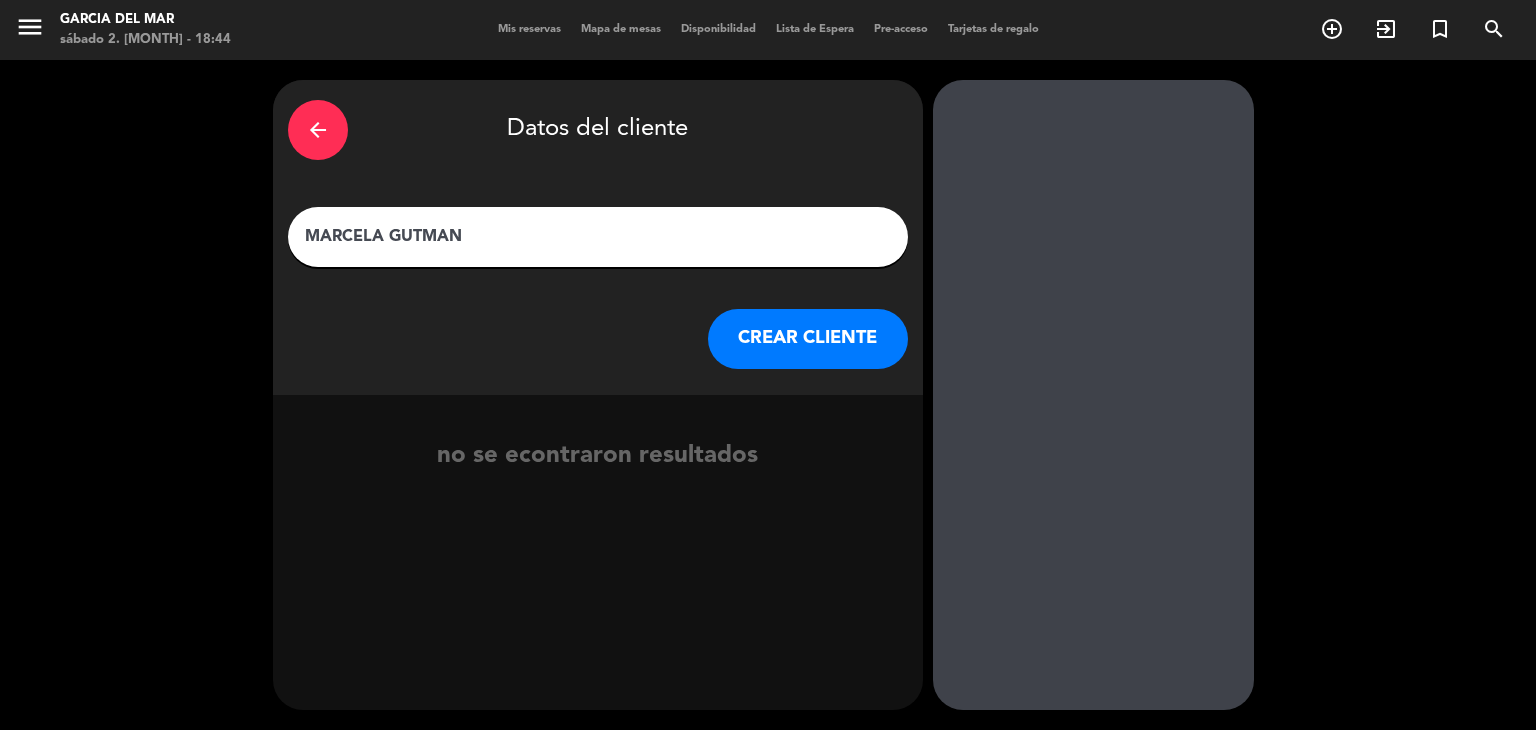 type on "MARCELA GUTMAN" 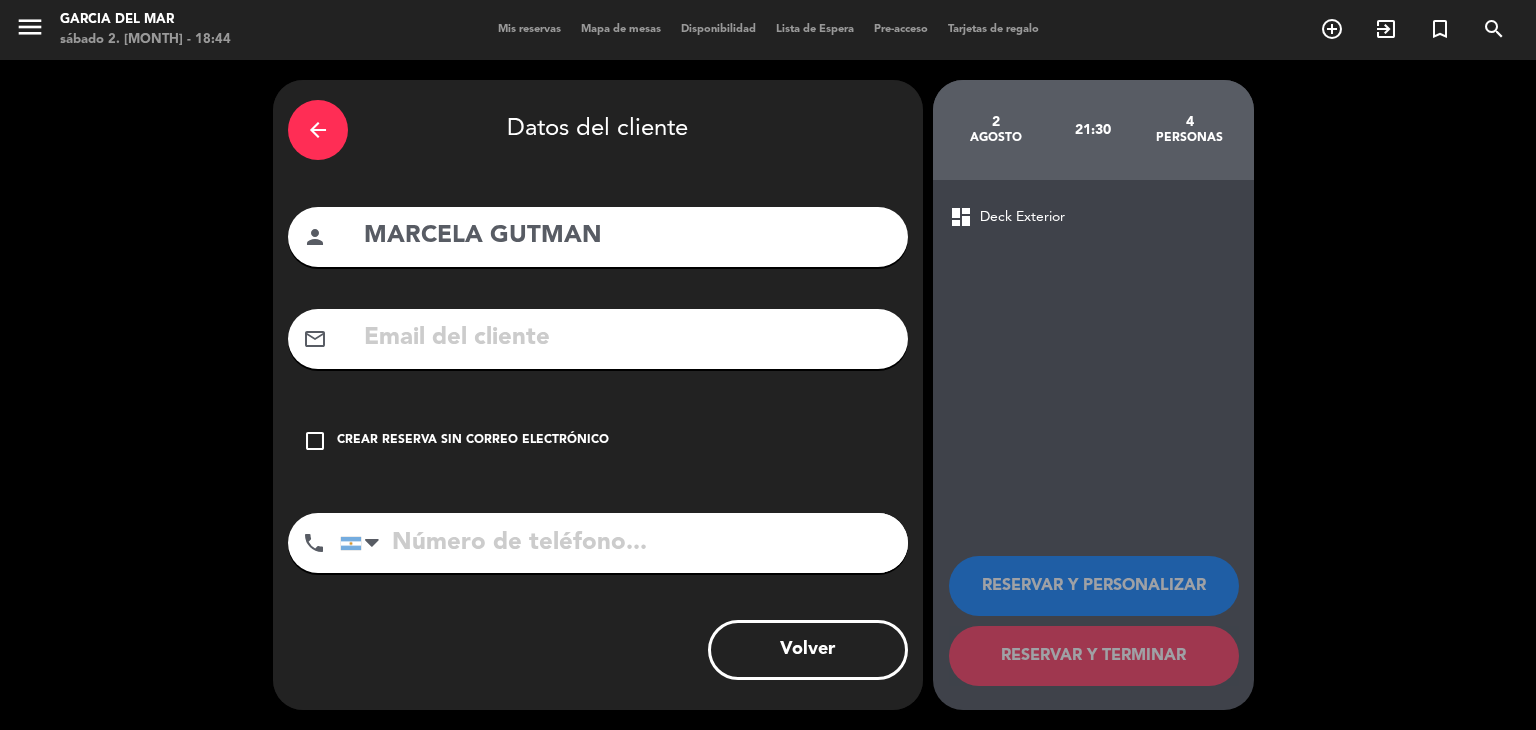 click on "check_box_outline_blank" at bounding box center [315, 441] 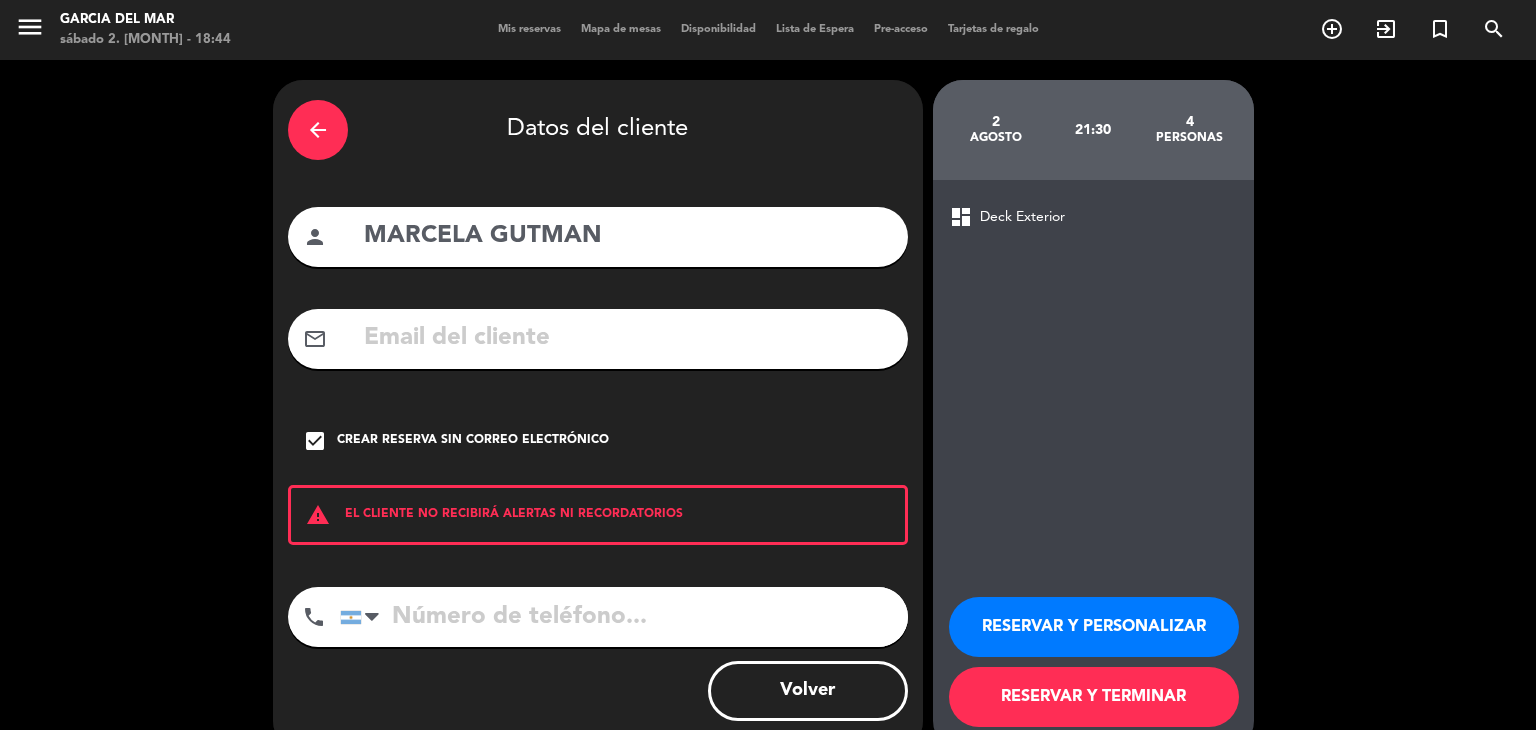 click at bounding box center (624, 617) 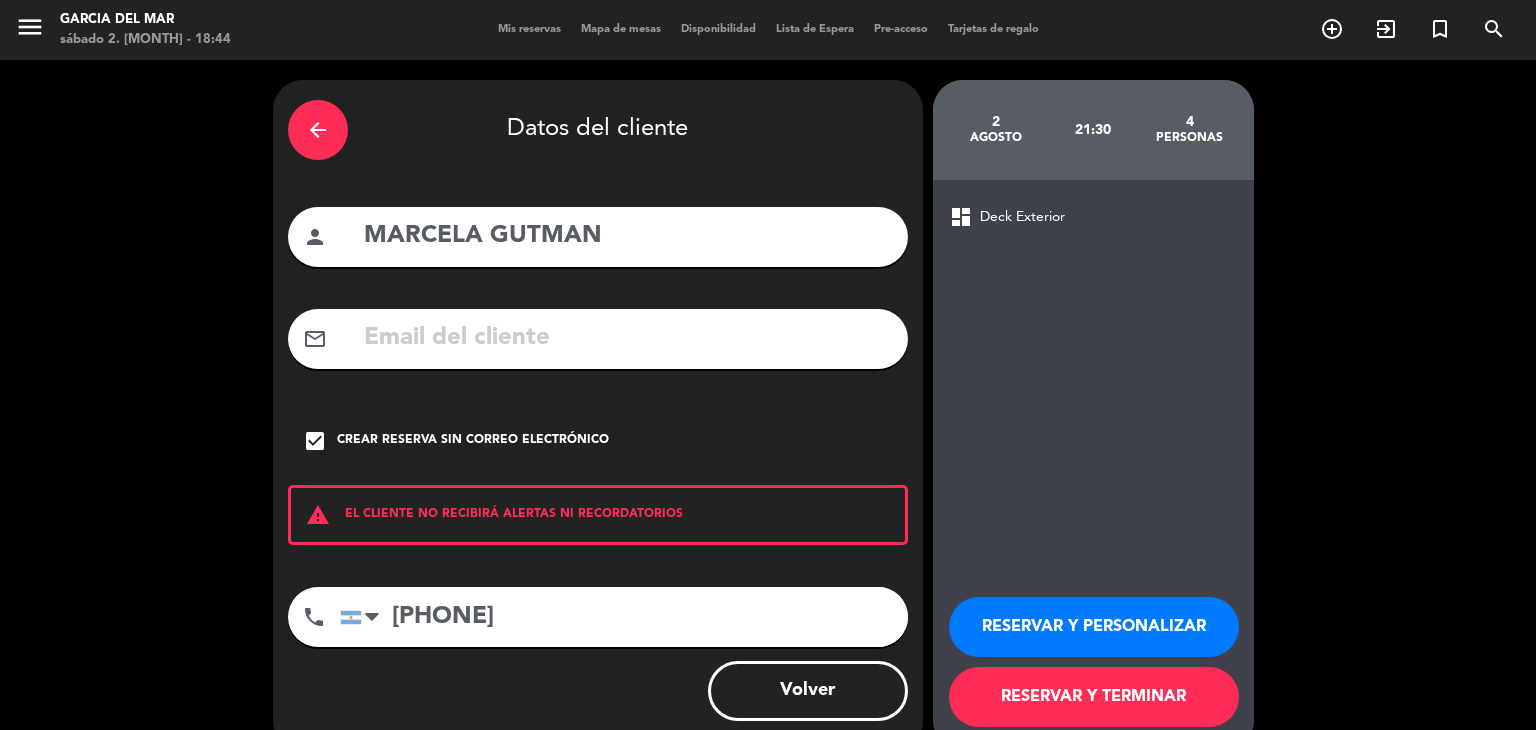 type on "[PHONE]" 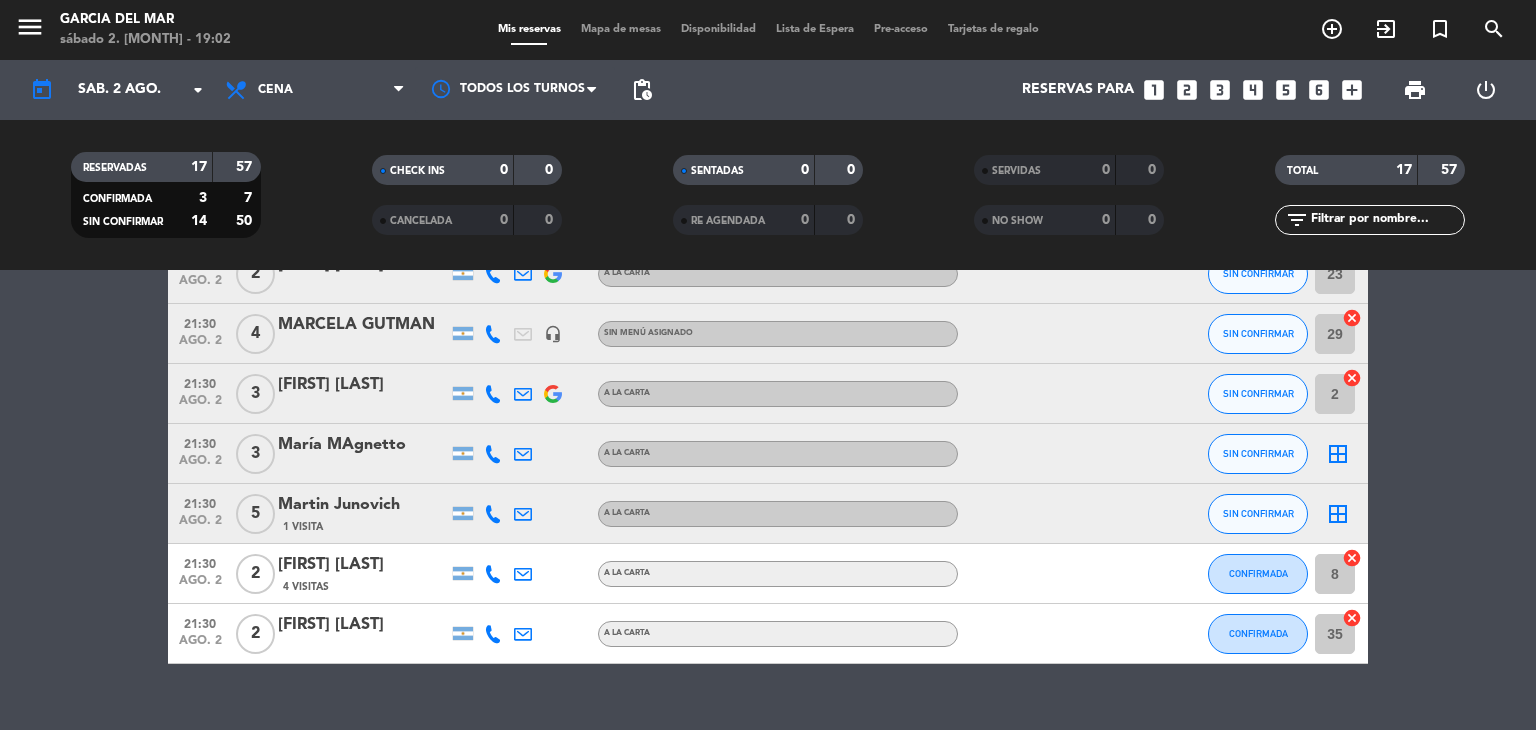 scroll, scrollTop: 808, scrollLeft: 0, axis: vertical 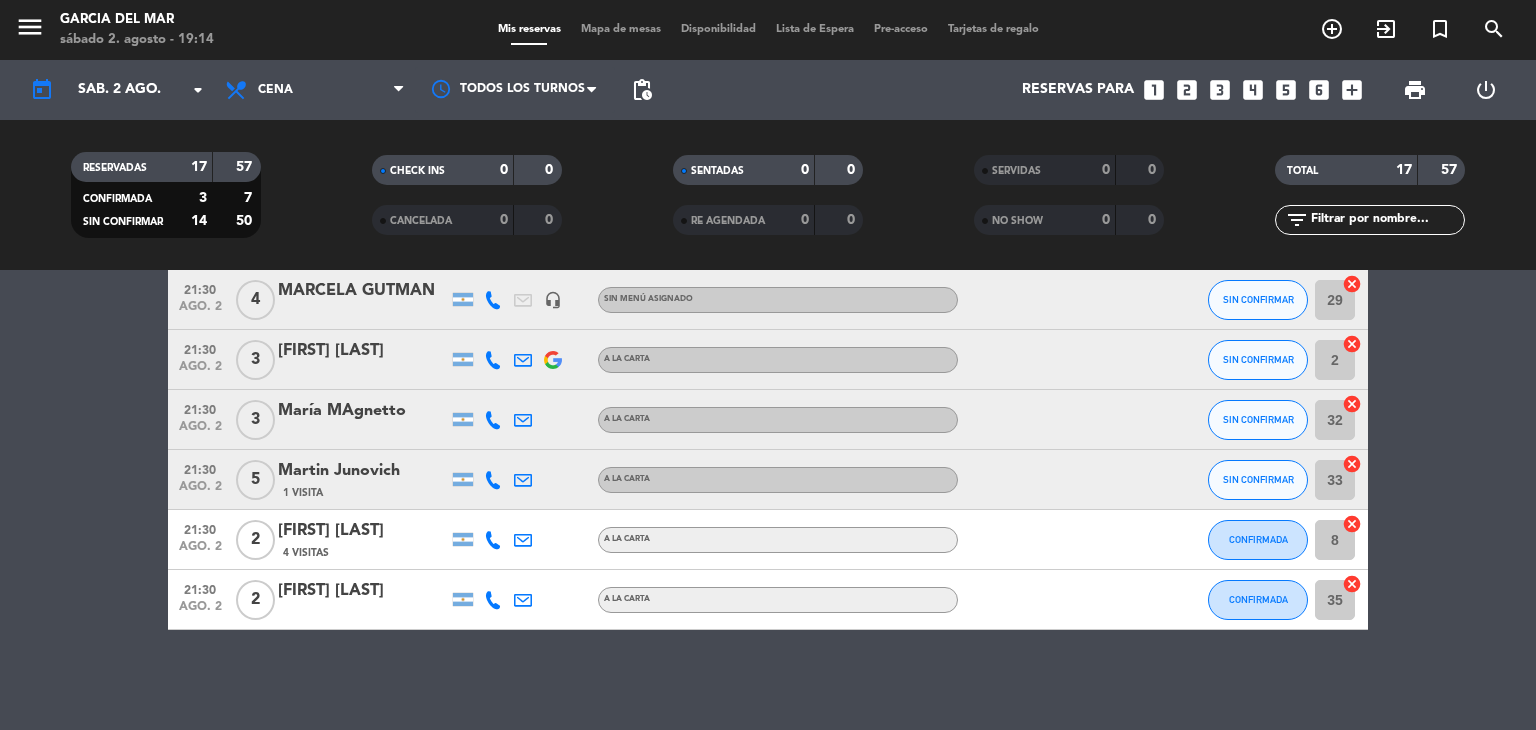 drag, startPoint x: 955, startPoint y: 661, endPoint x: 1014, endPoint y: 682, distance: 62.625874 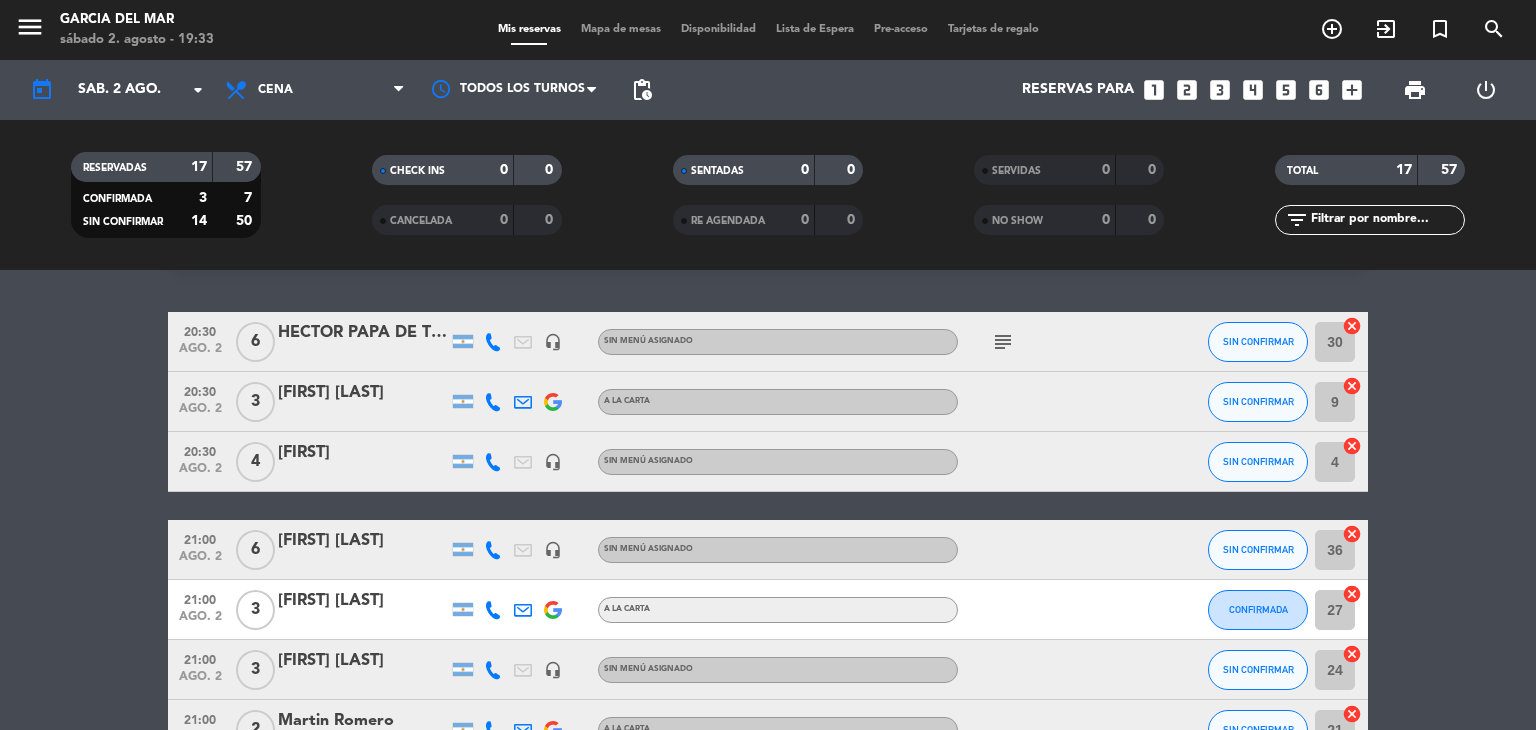 scroll, scrollTop: 0, scrollLeft: 0, axis: both 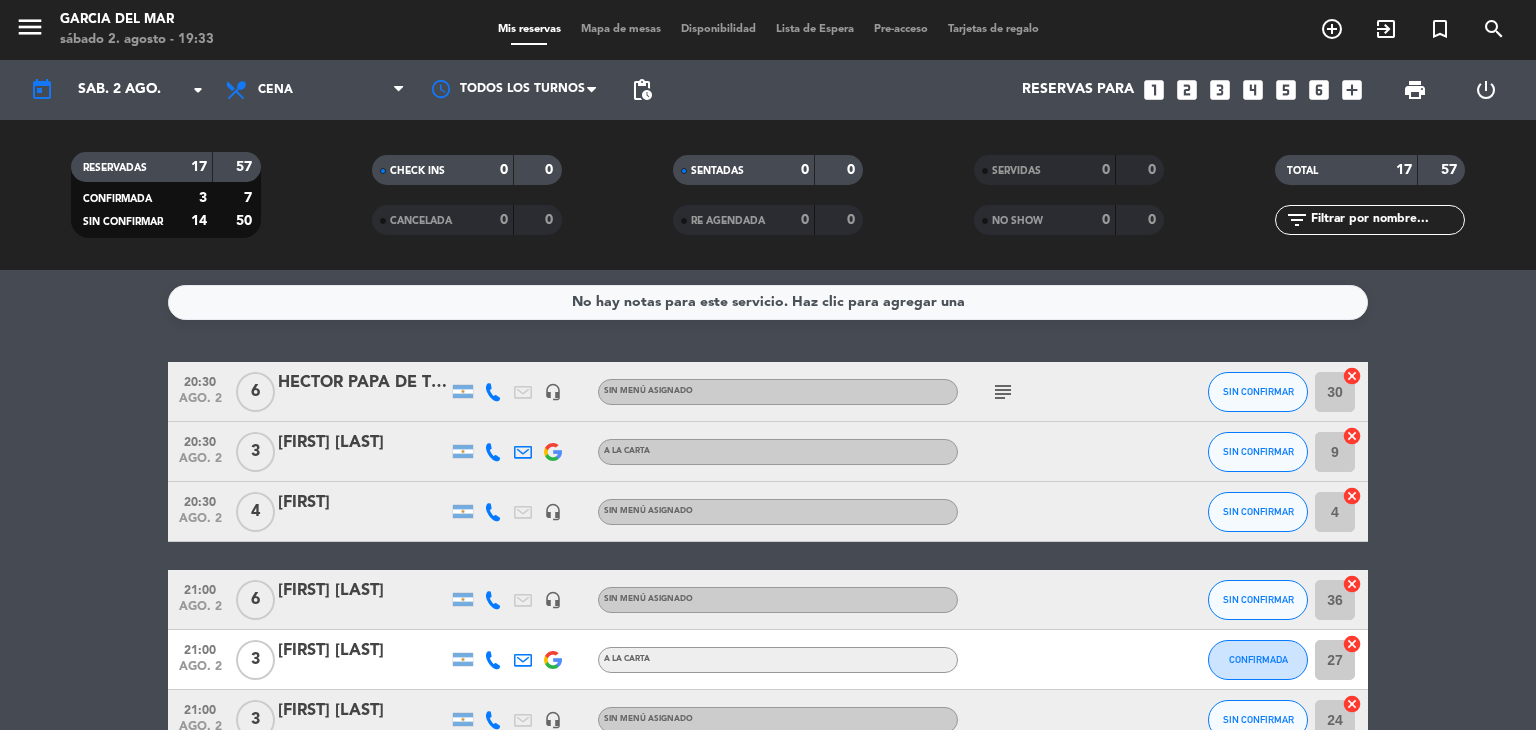 click on "20:30   ago. 2   6   HECTOR PAPA DE TURCO NAUM   headset_mic  Sin menú asignado  subject  SIN CONFIRMAR 30  cancel   20:30   ago. 2   3   Liliana Meller   A LA CARTA SIN CONFIRMAR 9  cancel   20:30   ago. 2   4   Olga   headset_mic  Sin menú asignado SIN CONFIRMAR 4  cancel   21:00   ago. 2   6   CATALINA LEWI   headset_mic  Sin menú asignado SIN CONFIRMAR 36  cancel   21:00   ago. 2   3   claudia latorraga   A LA CARTA CONFIRMADA 27  cancel   21:00   ago. 2   3   MARIA LAURA AGUDO   headset_mic  Sin menú asignado SIN CONFIRMAR 24  cancel   21:00   ago. 2   2   Martin Romero   A LA CARTA SIN CONFIRMAR 21  cancel   21:30   ago. 2   5   Carolina Gutierrez Keen   A LA CARTA SIN CONFIRMAR 1  cancel   21:30   ago. 2   2   Delfina   A LA CARTA SIN CONFIRMAR 20  cancel   21:30   ago. 2   2   ezequiel   headset_mic  Sin menú asignado SIN CONFIRMAR 28  cancel   21:30   ago. 2   2   Gustavo Degano   A LA CARTA SIN CONFIRMAR 23  cancel   21:30   ago. 2   4   MARCELA GUTMAN   headset_mic  Sin menú asignado 29  3" 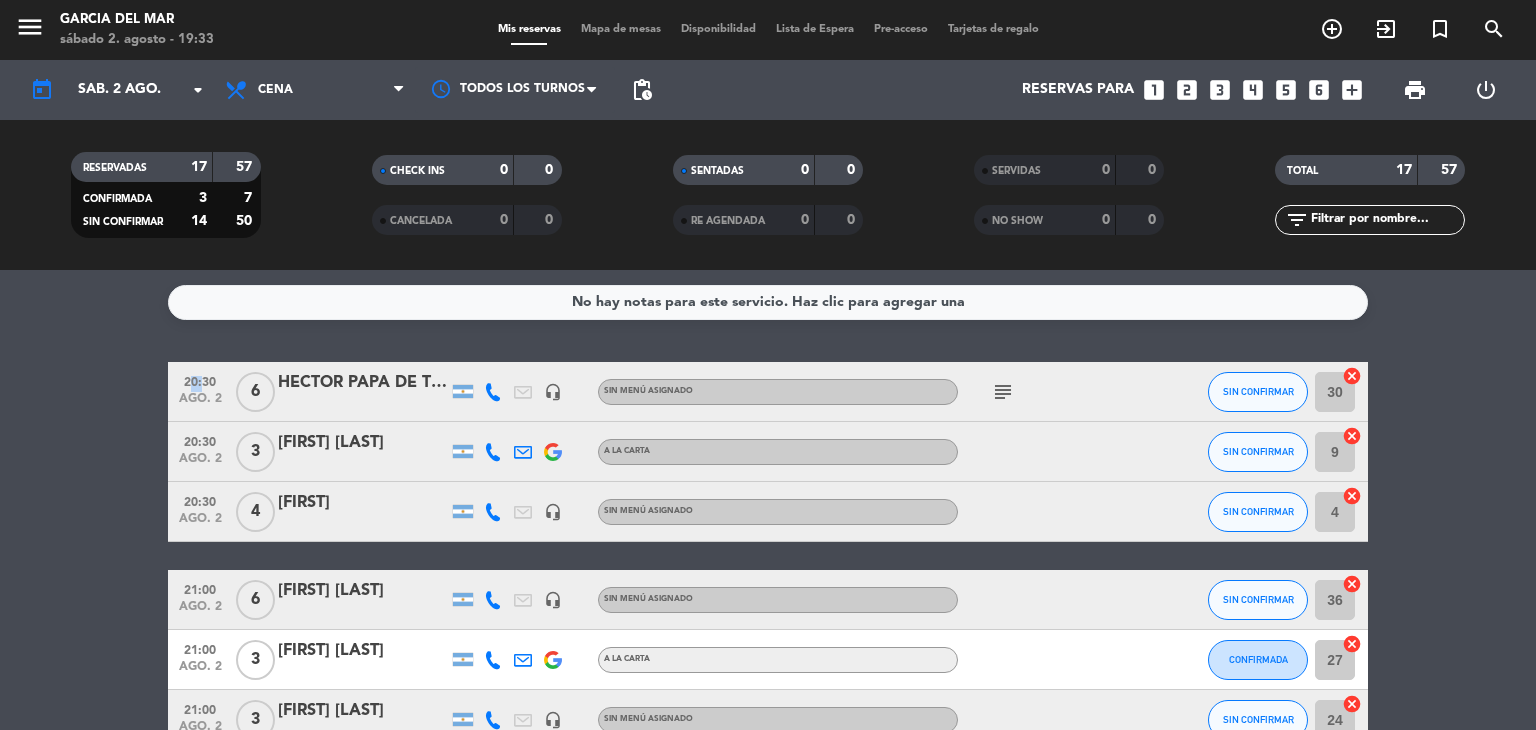 click on "20:30   ago. 2   6   HECTOR PAPA DE TURCO NAUM   headset_mic  Sin menú asignado  subject  SIN CONFIRMAR 30  cancel   20:30   ago. 2   3   Liliana Meller   A LA CARTA SIN CONFIRMAR 9  cancel   20:30   ago. 2   4   Olga   headset_mic  Sin menú asignado SIN CONFIRMAR 4  cancel   21:00   ago. 2   6   CATALINA LEWI   headset_mic  Sin menú asignado SIN CONFIRMAR 36  cancel   21:00   ago. 2   3   claudia latorraga   A LA CARTA CONFIRMADA 27  cancel   21:00   ago. 2   3   MARIA LAURA AGUDO   headset_mic  Sin menú asignado SIN CONFIRMAR 24  cancel   21:00   ago. 2   2   Martin Romero   A LA CARTA SIN CONFIRMAR 21  cancel   21:30   ago. 2   5   Carolina Gutierrez Keen   A LA CARTA SIN CONFIRMAR 1  cancel   21:30   ago. 2   2   Delfina   A LA CARTA SIN CONFIRMAR 20  cancel   21:30   ago. 2   2   ezequiel   headset_mic  Sin menú asignado SIN CONFIRMAR 28  cancel   21:30   ago. 2   2   Gustavo Degano   A LA CARTA SIN CONFIRMAR 23  cancel   21:30   ago. 2   4   MARCELA GUTMAN   headset_mic  Sin menú asignado 29  3" 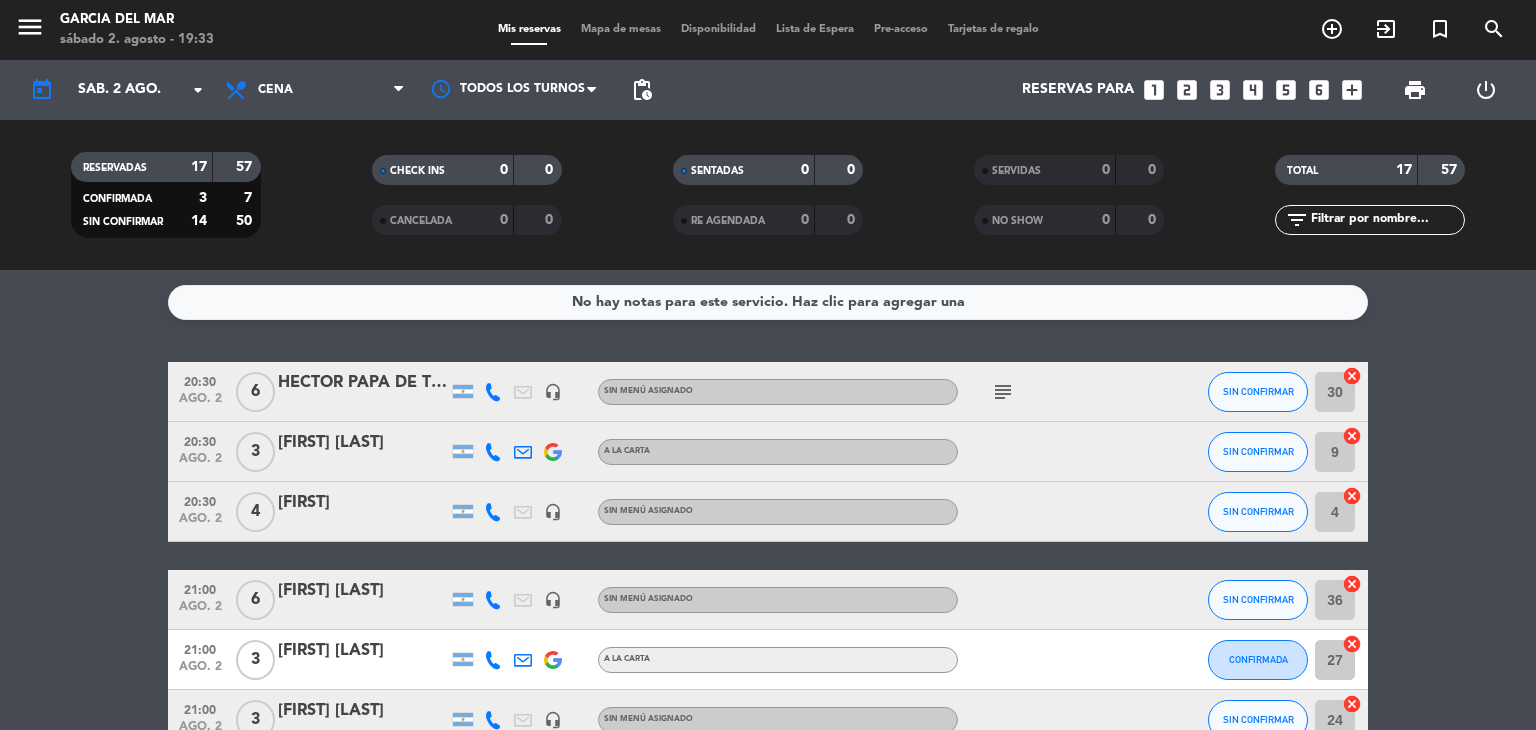 click on "No hay notas para este servicio. Haz clic para agregar una   20:30   ago. 2   6   [FIRST] [LAST]  headset_mic  Sin menú asignado  subject  SIN CONFIRMAR 30  cancel   20:30   ago. 2   3   [FIRST] [LAST]   A LA CARTA SIN CONFIRMAR 9  cancel   20:30   ago. 2   4   [FIRST]   headset_mic  Sin menú asignado SIN CONFIRMAR 4  cancel   21:00   ago. 2   6   [FIRST] [LAST]   headset_mic  Sin menú asignado SIN CONFIRMAR 36  cancel   21:00   ago. 2   3   [FIRST] [LAST]   A LA CARTA CONFIRMADA 27  cancel   21:00   ago. 2   3   [FIRST] [LAST]   headset_mic  Sin menú asignado SIN CONFIRMAR 24  cancel   21:00   ago. 2   2   [FIRST] [LAST]   A LA CARTA SIN CONFIRMAR 21  cancel   21:30   ago. 2   5   [FIRST] [LAST]   A LA CARTA SIN CONFIRMAR 1  cancel   21:30   ago. 2   2   [FIRST]   A LA CARTA SIN CONFIRMAR 20  cancel   21:30   ago. 2   2   [FIRST]   headset_mic  Sin menú asignado SIN CONFIRMAR 28  cancel   21:30   ago. 2   2   [FIRST] [LAST]   A LA CARTA SIN CONFIRMAR 23  cancel   21:30   ago. 2" 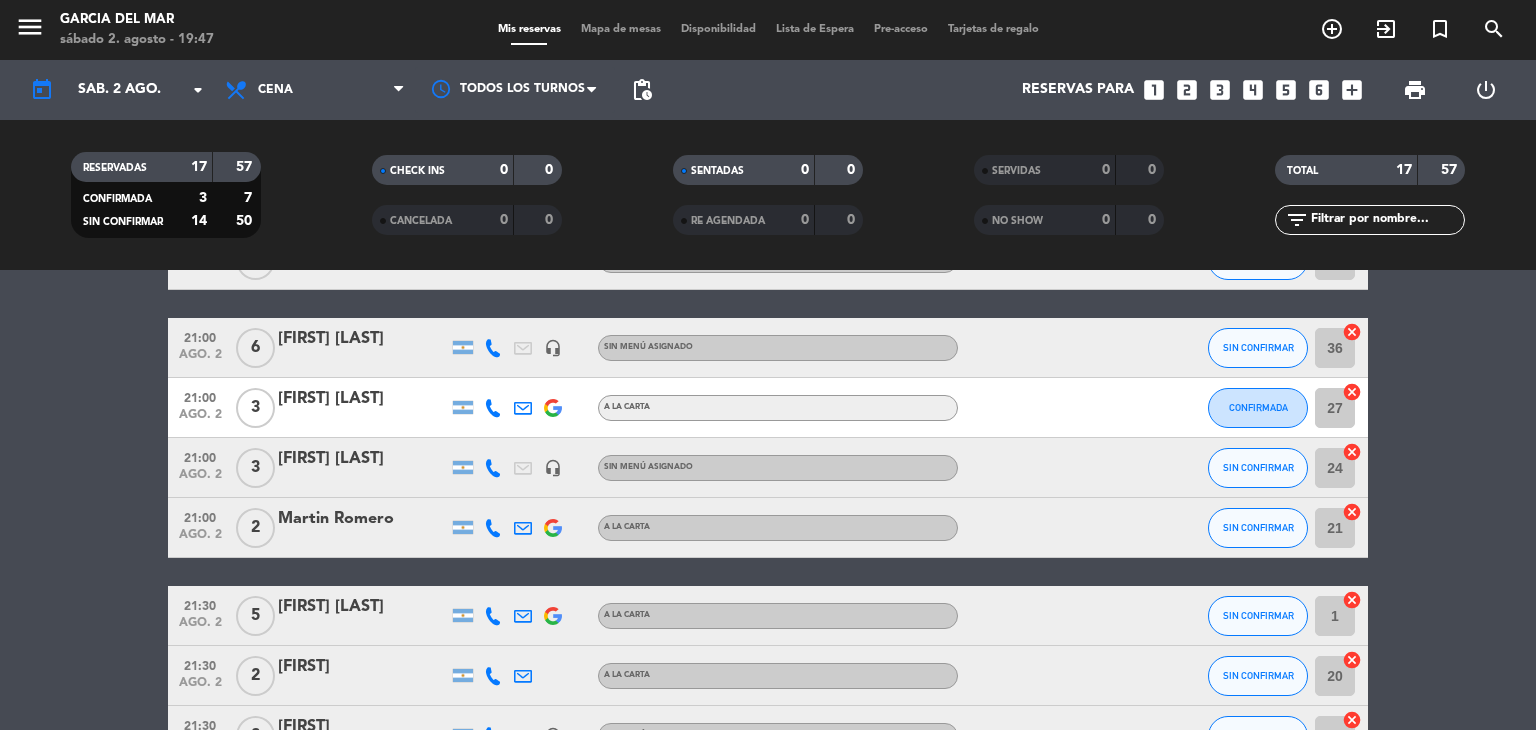 scroll, scrollTop: 200, scrollLeft: 0, axis: vertical 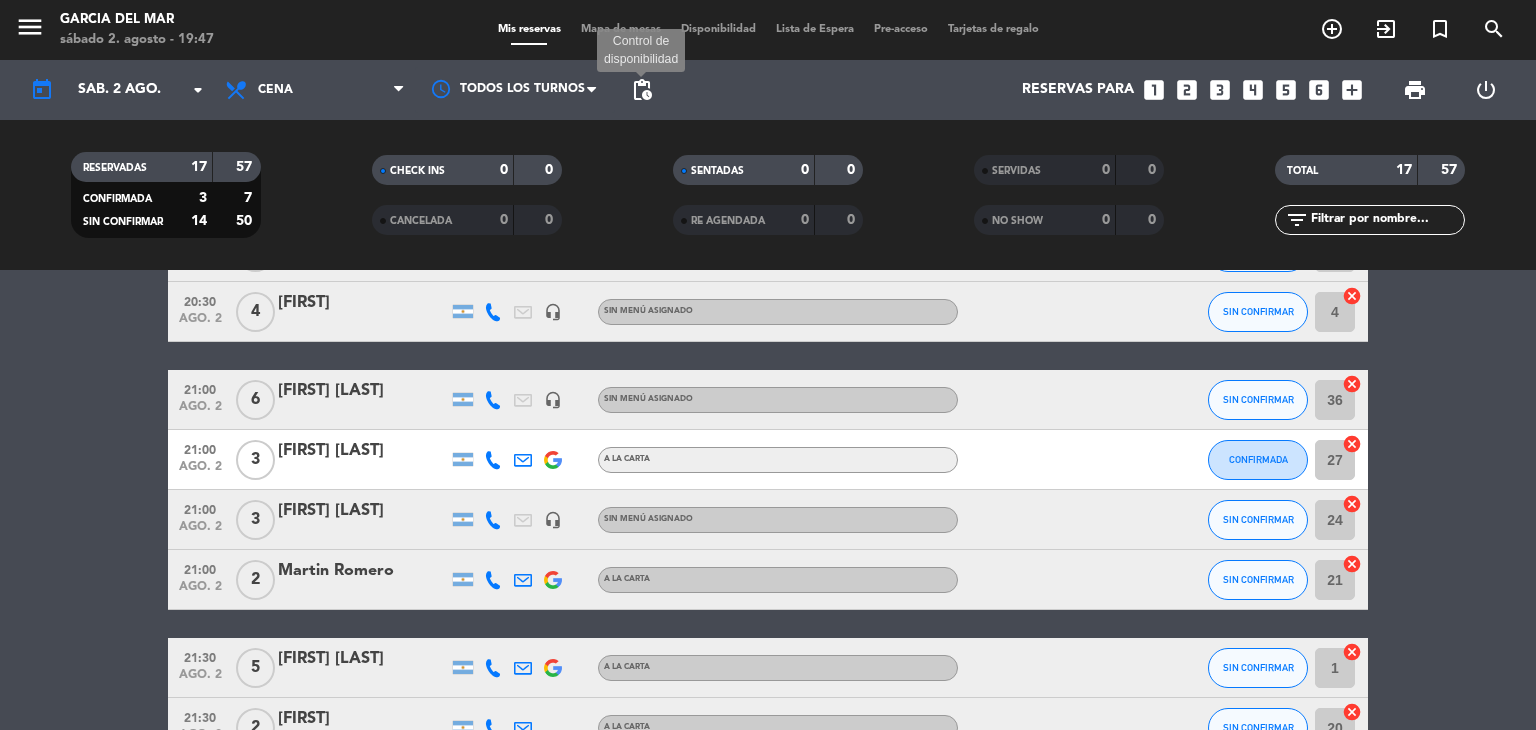 click on "pending_actions" 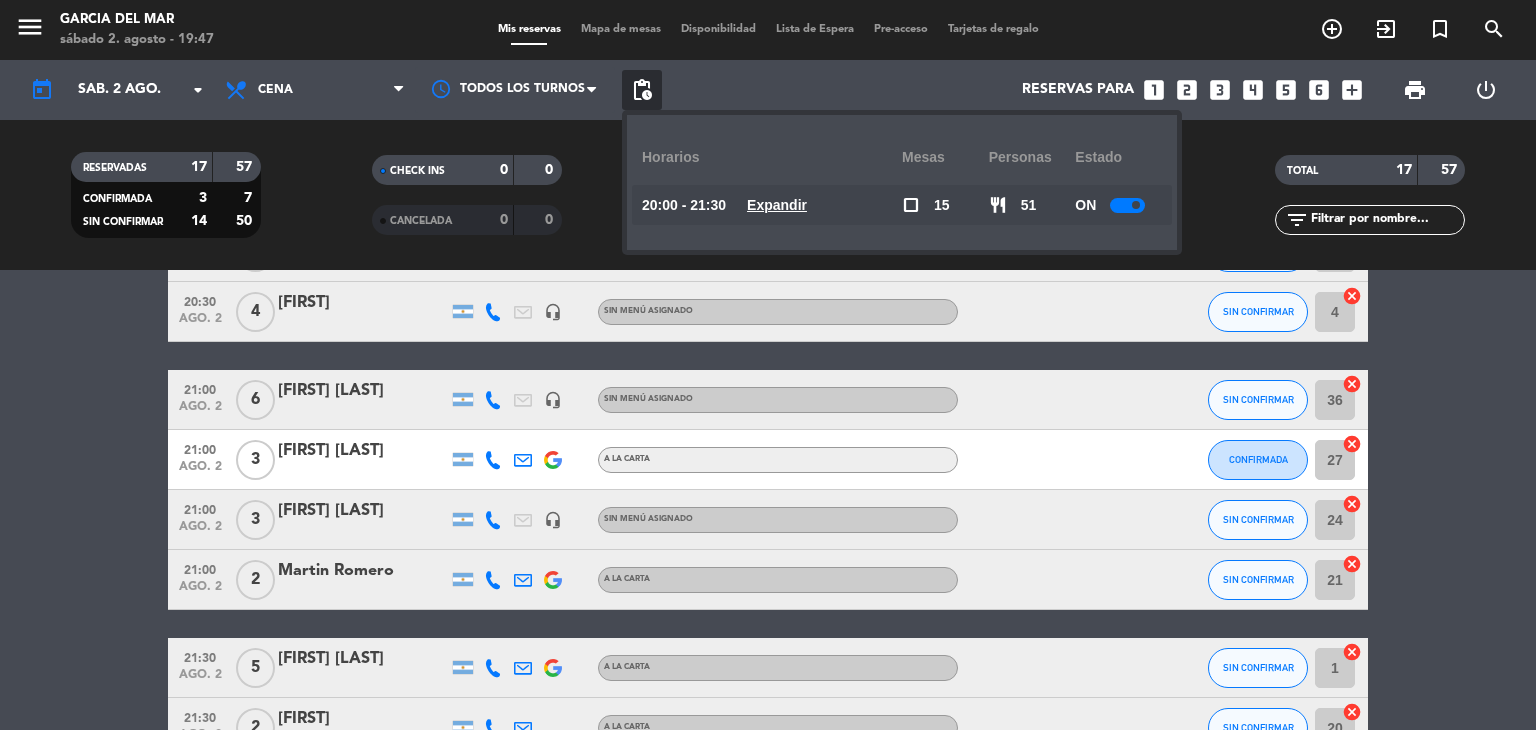 click 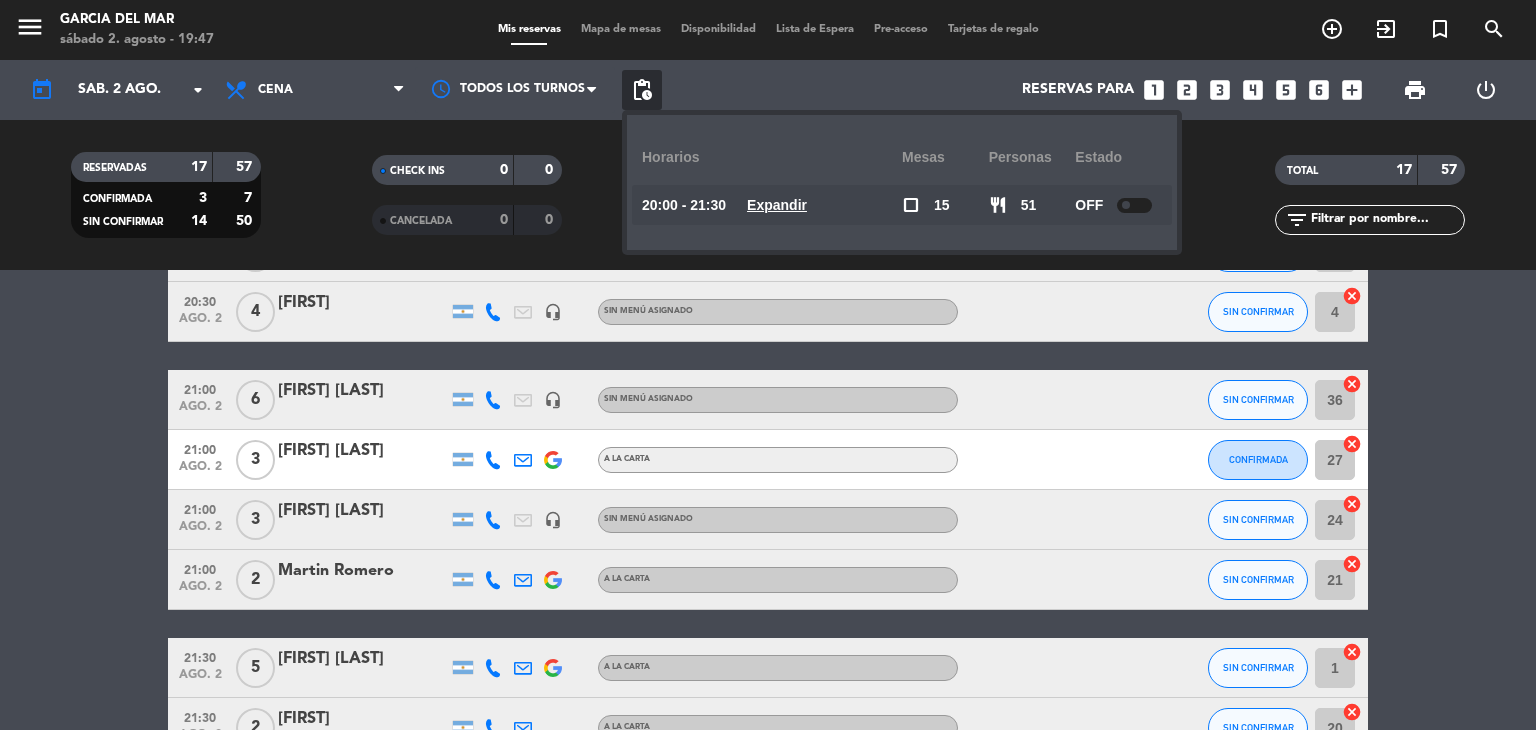 click on "20:30   ago. 2   6   HECTOR PAPA DE TURCO NAUM   headset_mic  Sin menú asignado  subject  SIN CONFIRMAR 30  cancel   20:30   ago. 2   3   Liliana Meller   A LA CARTA SIN CONFIRMAR 9  cancel   20:30   ago. 2   4   Olga   headset_mic  Sin menú asignado SIN CONFIRMAR 4  cancel   21:00   ago. 2   6   CATALINA LEWI   headset_mic  Sin menú asignado SIN CONFIRMAR 36  cancel   21:00   ago. 2   3   claudia latorraga   A LA CARTA CONFIRMADA 27  cancel   21:00   ago. 2   3   MARIA LAURA AGUDO   headset_mic  Sin menú asignado SIN CONFIRMAR 24  cancel   21:00   ago. 2   2   Martin Romero   A LA CARTA SIN CONFIRMAR 21  cancel   21:30   ago. 2   5   Carolina Gutierrez Keen   A LA CARTA SIN CONFIRMAR 1  cancel   21:30   ago. 2   2   Delfina   A LA CARTA SIN CONFIRMAR 20  cancel   21:30   ago. 2   2   ezequiel   headset_mic  Sin menú asignado SIN CONFIRMAR 28  cancel   21:30   ago. 2   2   Gustavo Degano   A LA CARTA SIN CONFIRMAR 23  cancel   21:30   ago. 2   4   MARCELA GUTMAN   headset_mic  Sin menú asignado 29  3" 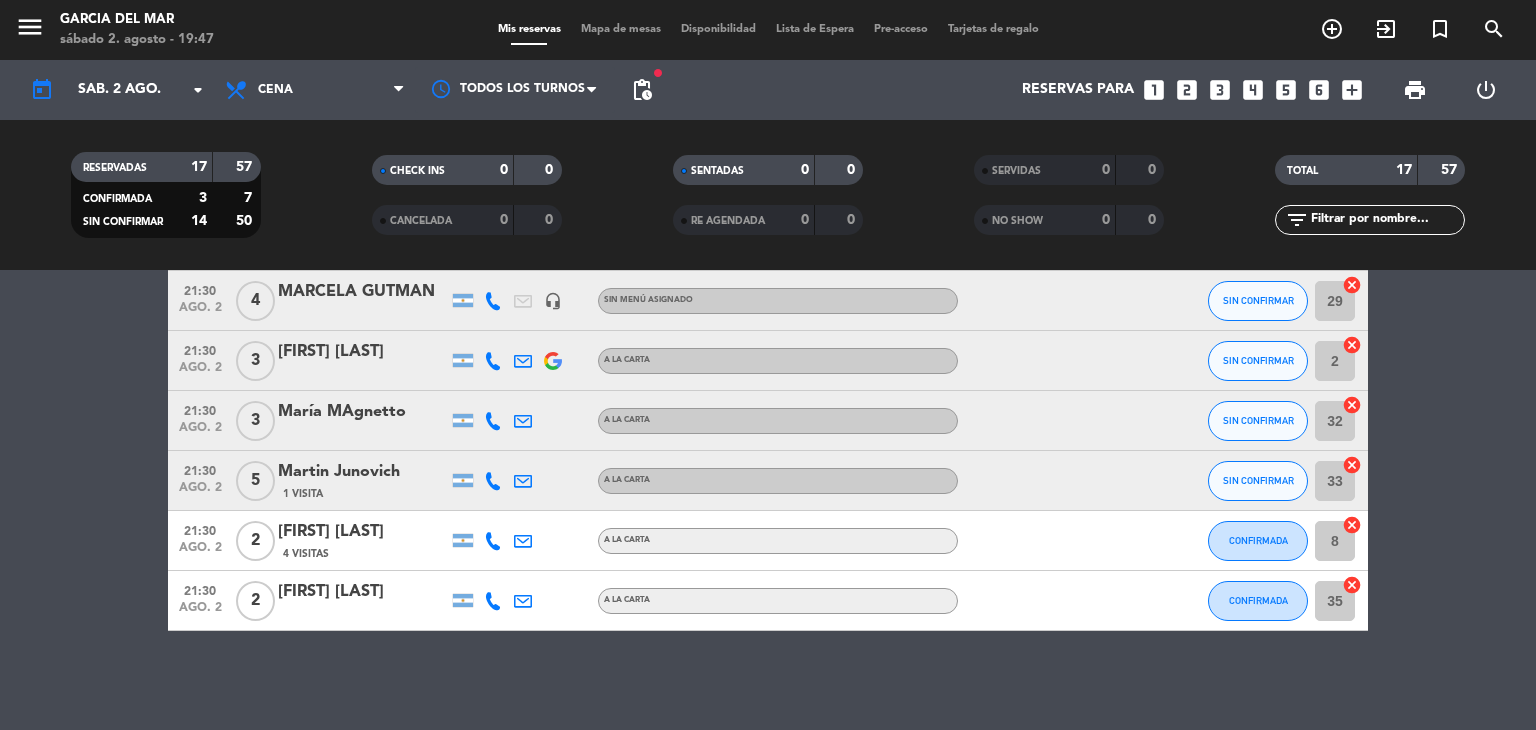 scroll, scrollTop: 808, scrollLeft: 0, axis: vertical 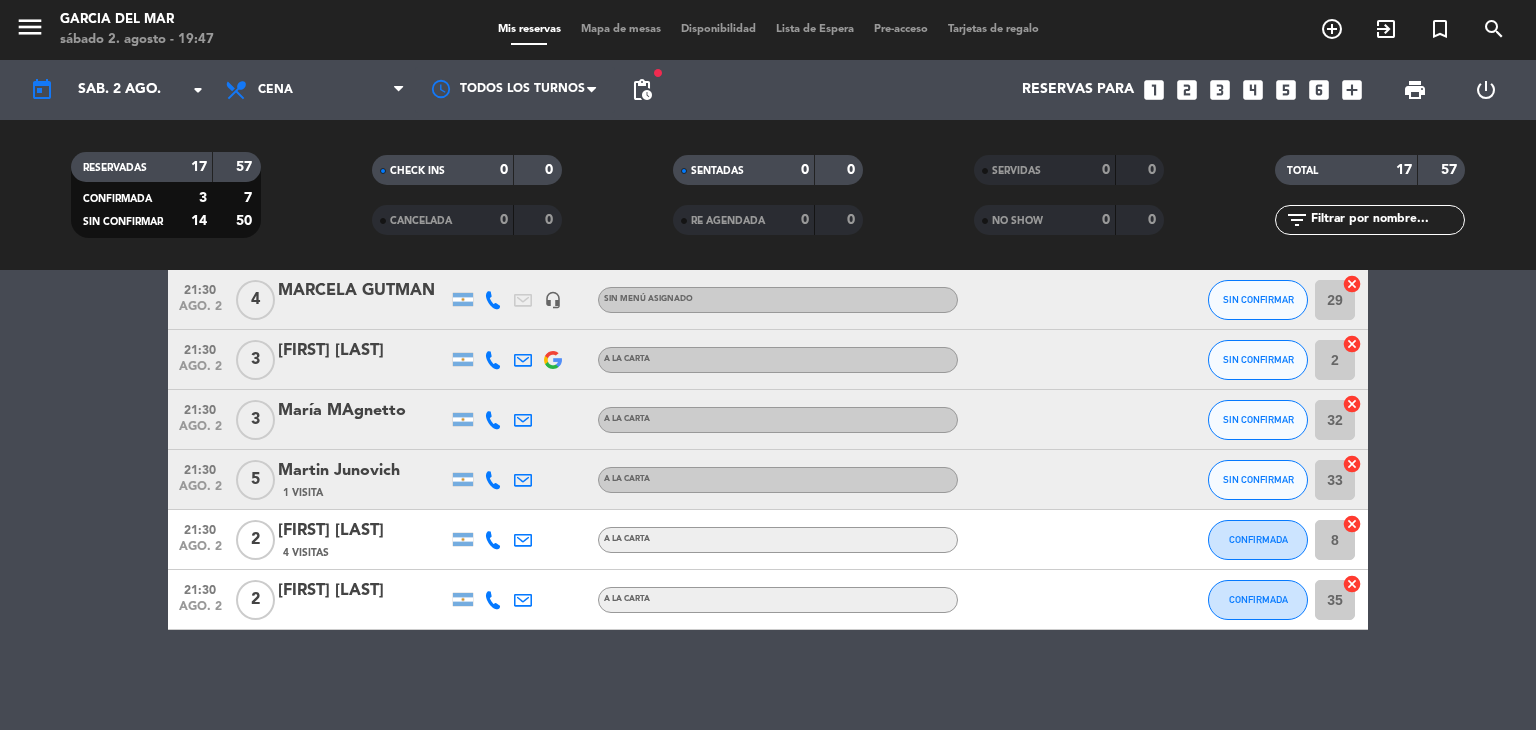 click on "Mapa de mesas" at bounding box center [621, 29] 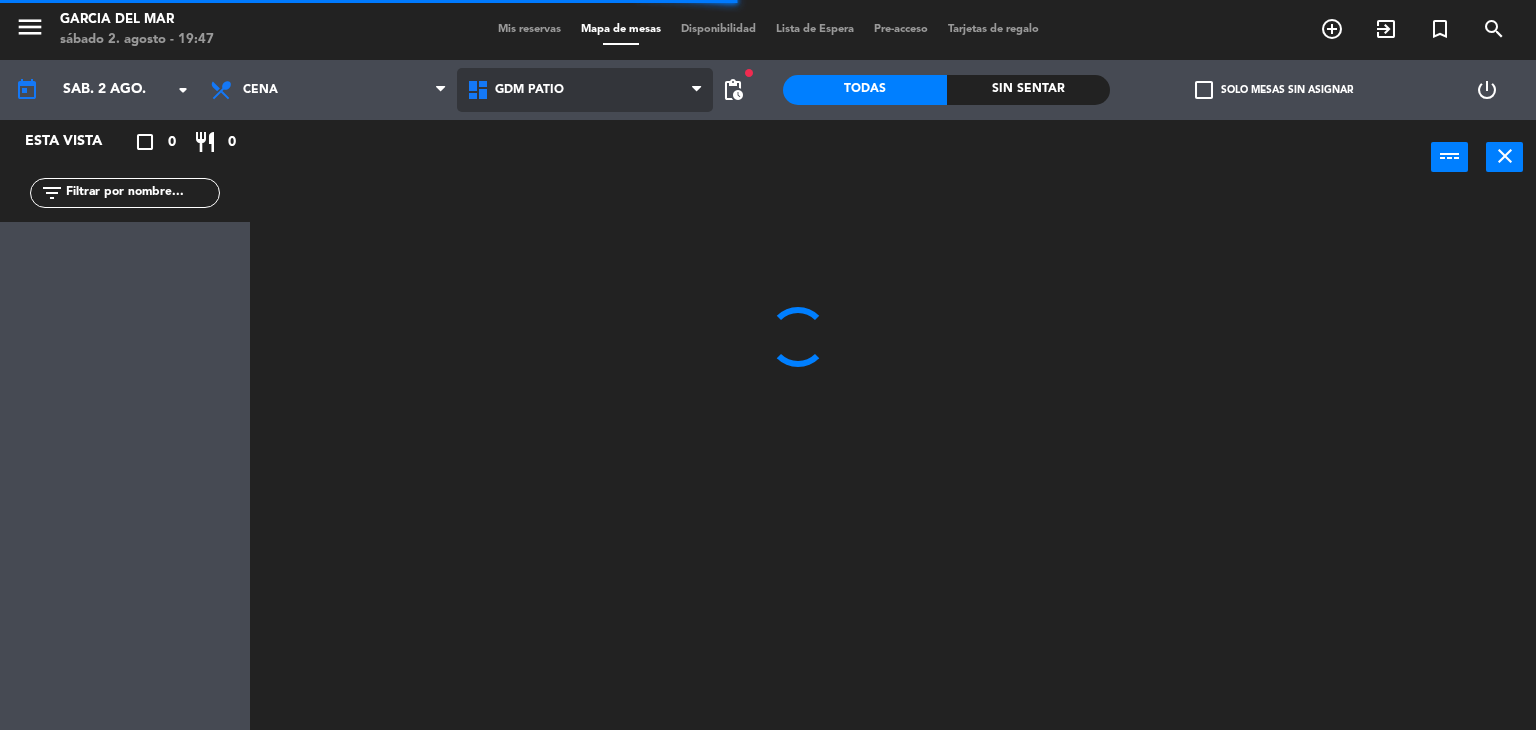 click on "GDM PATIO" at bounding box center (585, 90) 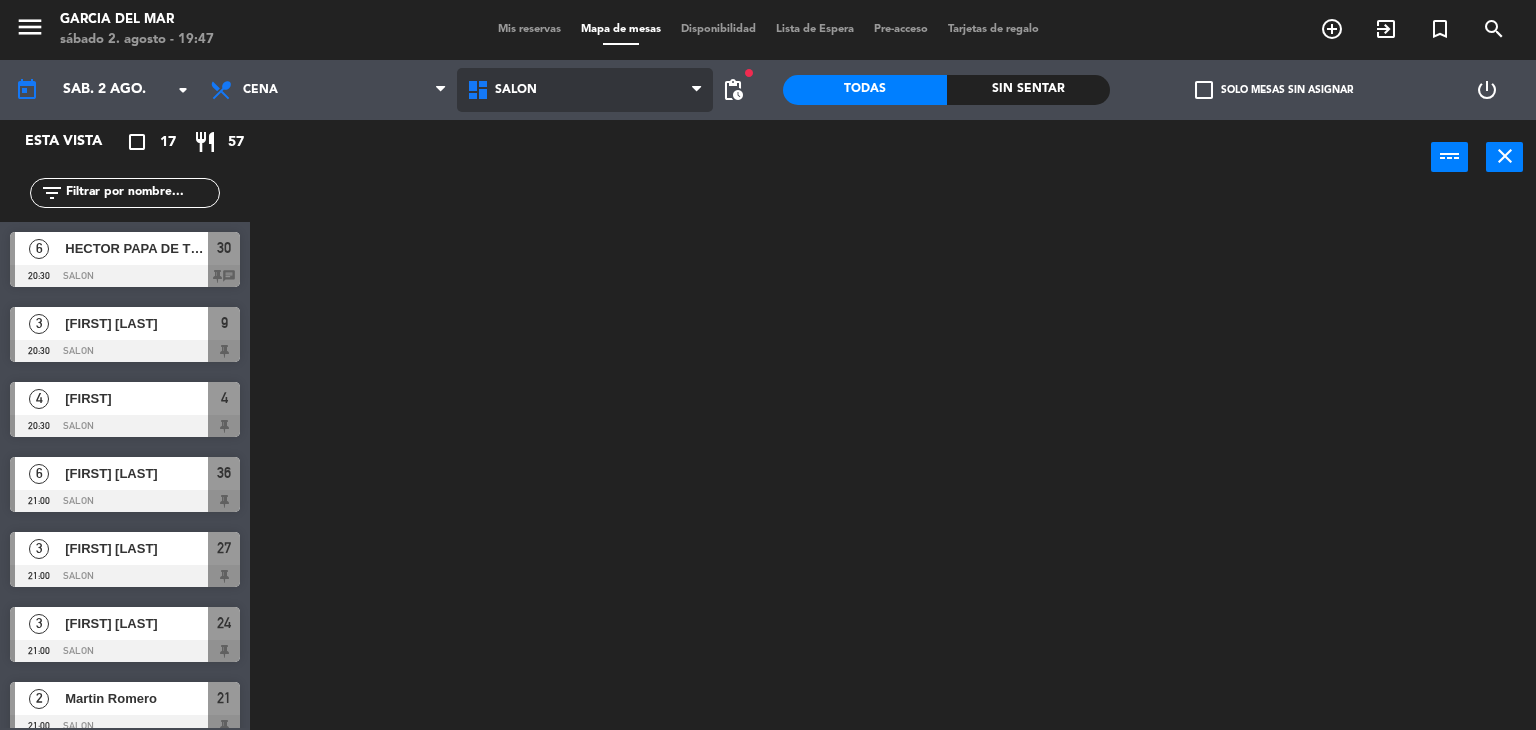 click on "menu  Garcia del Mar   sábado 2. agosto - 19:47   Mis reservas   Mapa de mesas   Disponibilidad   Lista de Espera   Pre-acceso   Tarjetas de regalo  add_circle_outline exit_to_app turned_in_not search today    sáb. 2 ago. arrow_drop_down  Brunch  Almuerzo  Cena  Cena  Brunch  Almuerzo  Cena  GDM PATIO   SALON   SALON   GDM PATIO   SALON  fiber_manual_record pending_actions  Todas  Sin sentar  check_box_outline_blank   Solo mesas sin asignar   power_settings_new   Esta vista   crop_square  17  restaurant  57 filter_list  6   HECTOR PAPA DE TURCO NAUM   20:30   SALON  30 chat  3   Liliana Meller   20:30   SALON  9  4   Olga   20:30   SALON  4  6   CATALINA LEWI   21:00   SALON  36  3   claudia latorraga   21:00   SALON  27  3   MARIA LAURA AGUDO   21:00   SALON  24  2   Martin Romero   21:00   SALON  21  5   Carolina Gutierrez Keen   21:30   SALON  1  2   Delfina   21:30   SALON  20  2   ezequiel   21:30   SALON  28  2   Gustavo Degano   21:30   SALON  23  4   MARCELA GUTMAN   21:30   SALON  29  3   21:30  2" 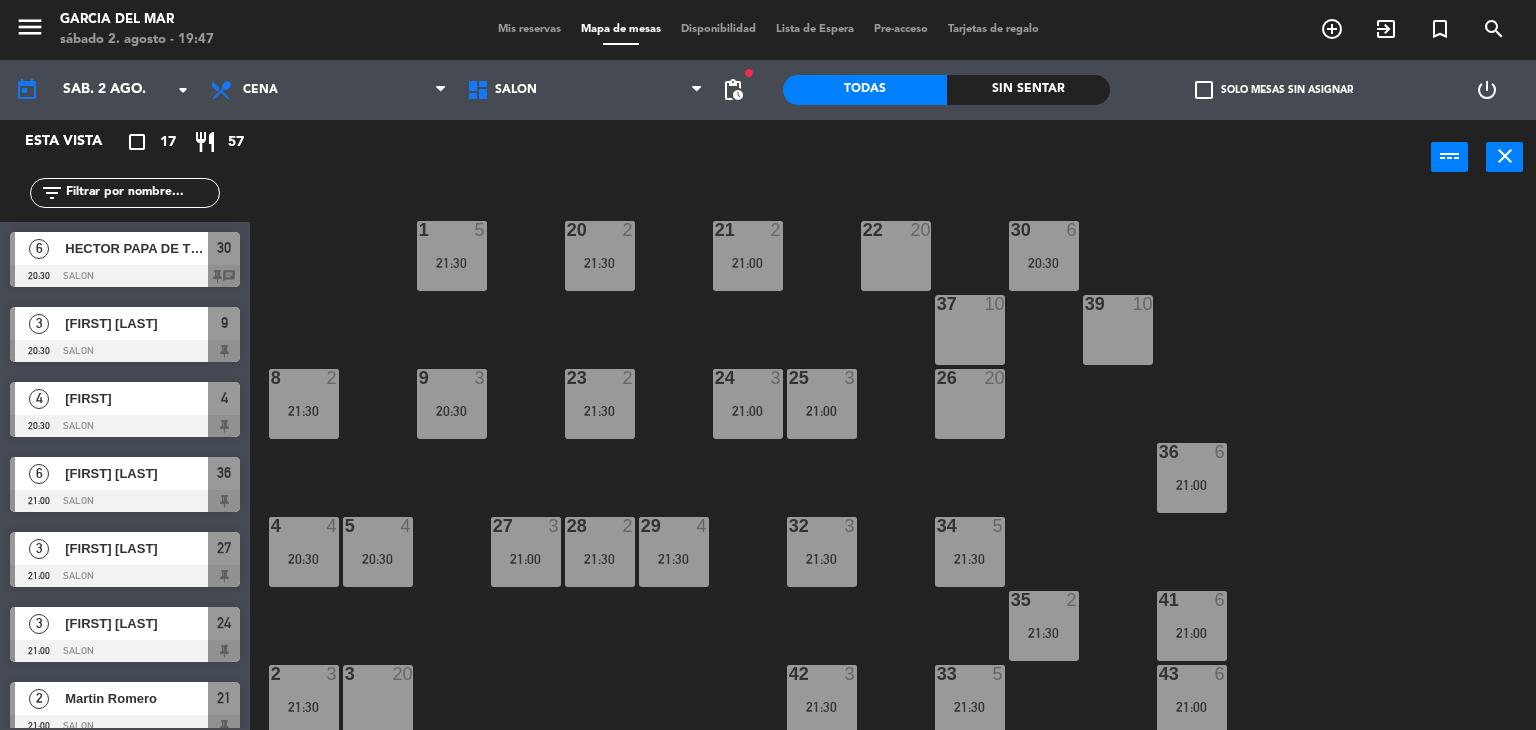 scroll, scrollTop: 14, scrollLeft: 0, axis: vertical 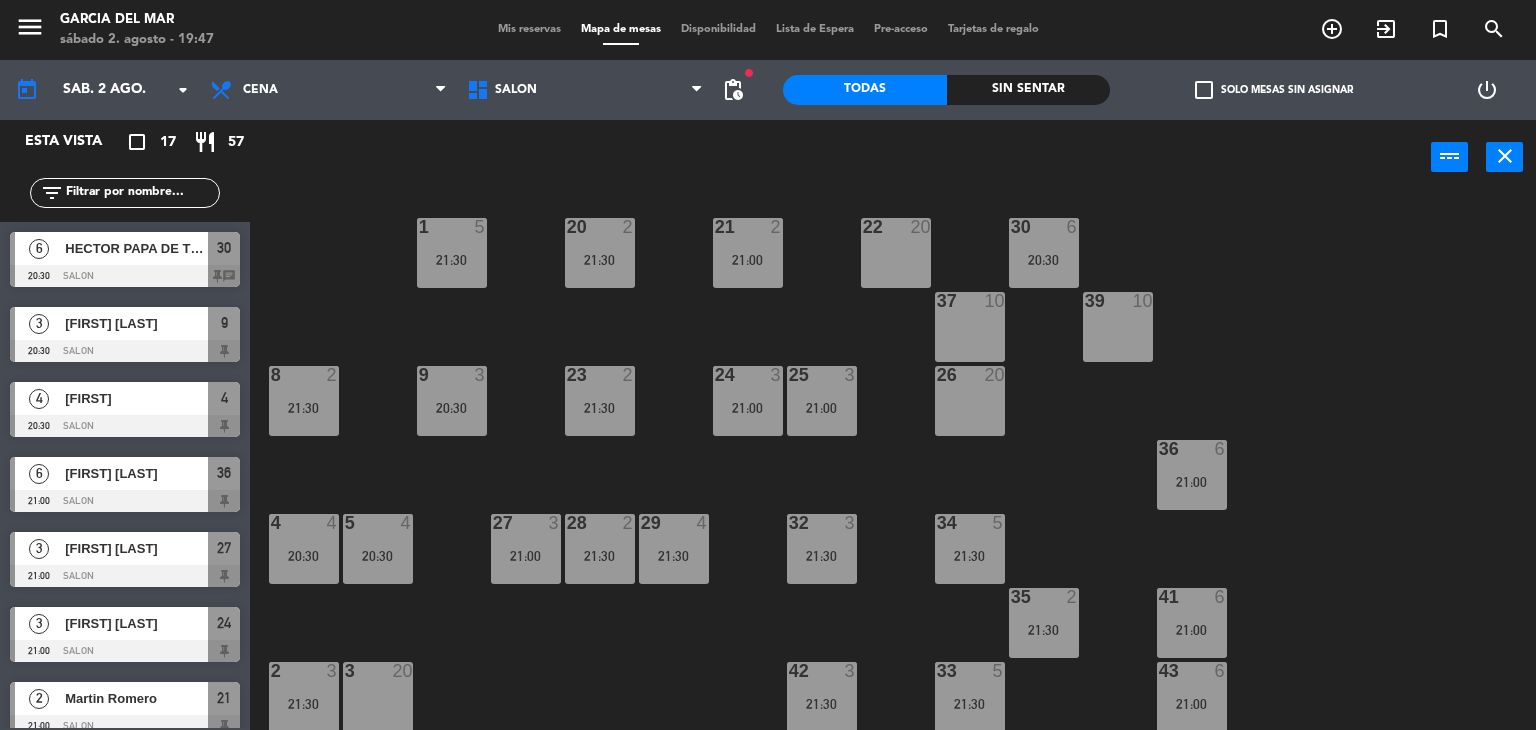 click on "Mis reservas" at bounding box center [529, 29] 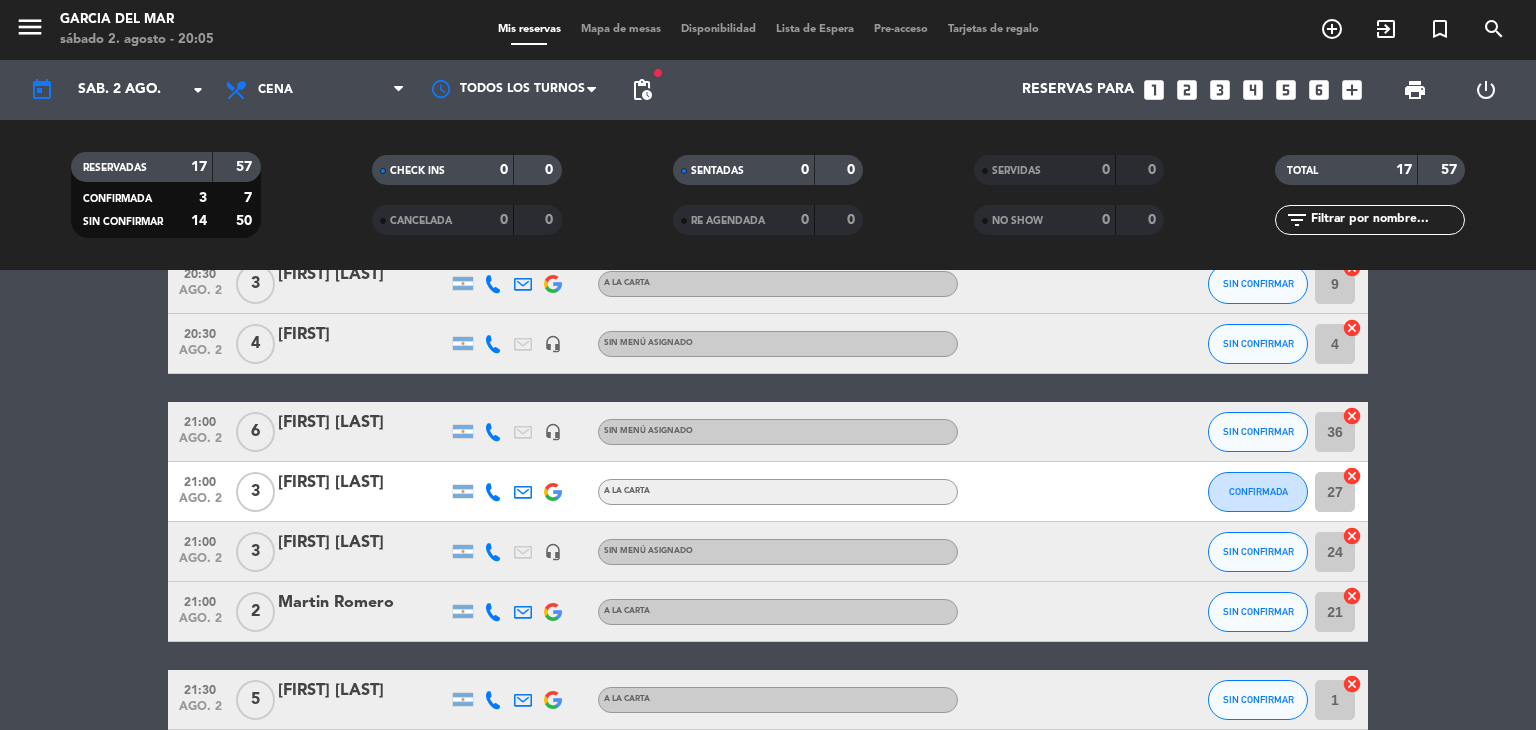 scroll, scrollTop: 200, scrollLeft: 0, axis: vertical 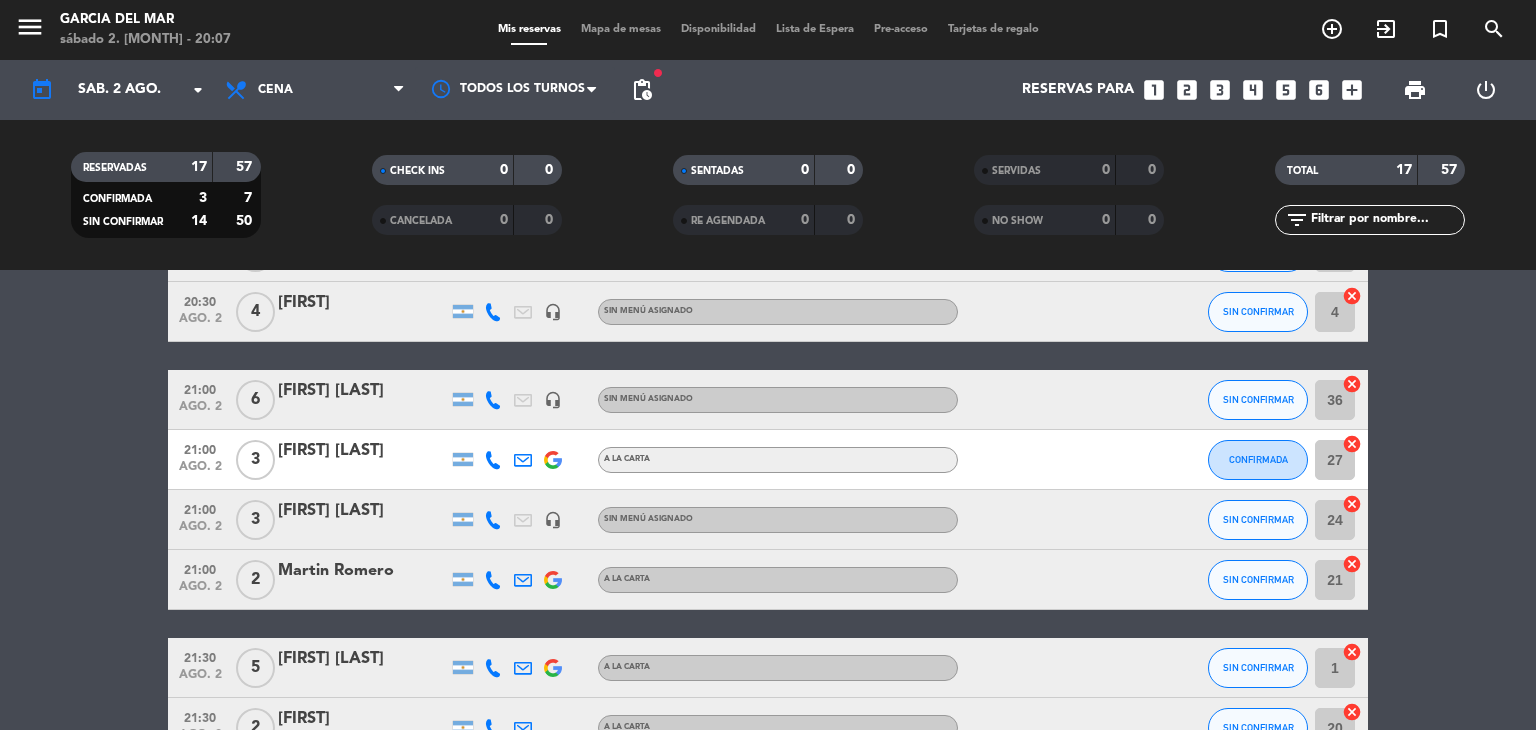 click on "20:30   ago. 2   6   HECTOR PAPA DE TURCO NAUM   headset_mic  Sin menú asignado  subject  SIN CONFIRMAR 30  cancel   20:30   ago. 2   3   Liliana Meller   A LA CARTA SIN CONFIRMAR 9  cancel   20:30   ago. 2   4   Olga   headset_mic  Sin menú asignado SIN CONFIRMAR 4  cancel   21:00   ago. 2   6   CATALINA LEWI   headset_mic  Sin menú asignado SIN CONFIRMAR 36  cancel   21:00   ago. 2   3   claudia latorraga   A LA CARTA CONFIRMADA 27  cancel   21:00   ago. 2   3   MARIA LAURA AGUDO   headset_mic  Sin menú asignado SIN CONFIRMAR 24  cancel   21:00   ago. 2   2   Martin Romero   A LA CARTA SIN CONFIRMAR 21  cancel   21:30   ago. 2   5   Carolina Gutierrez Keen   A LA CARTA SIN CONFIRMAR 1  cancel   21:30   ago. 2   2   Delfina   A LA CARTA SIN CONFIRMAR 20  cancel   21:30   ago. 2   2   ezequiel   headset_mic  Sin menú asignado SIN CONFIRMAR 28  cancel   21:30   ago. 2   2   Gustavo Degano   A LA CARTA SIN CONFIRMAR 23  cancel   21:30   ago. 2   4   MARCELA GUTMAN   headset_mic  Sin menú asignado 29  3" 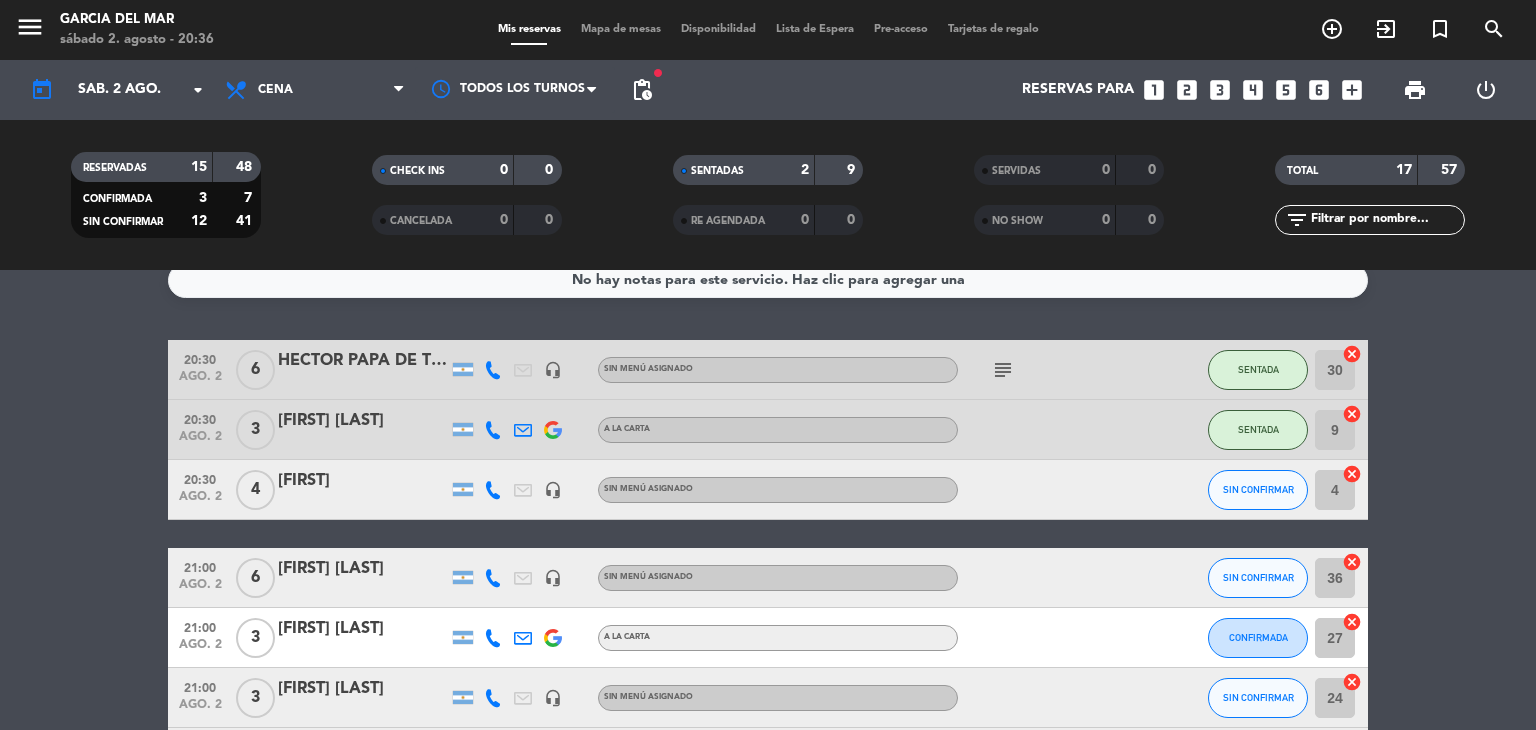 scroll, scrollTop: 0, scrollLeft: 0, axis: both 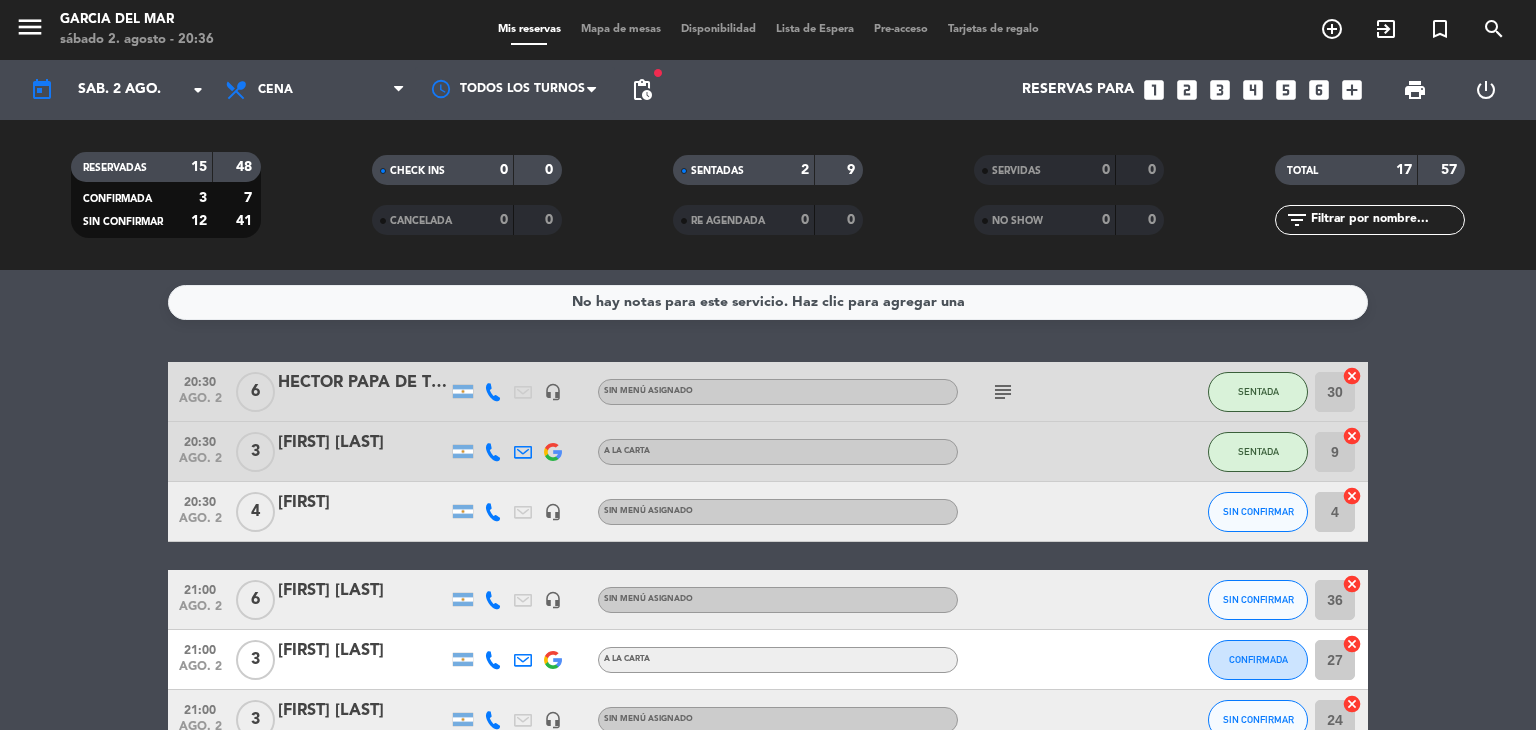 click on "HECTOR PAPA DE TURCO NAUM" 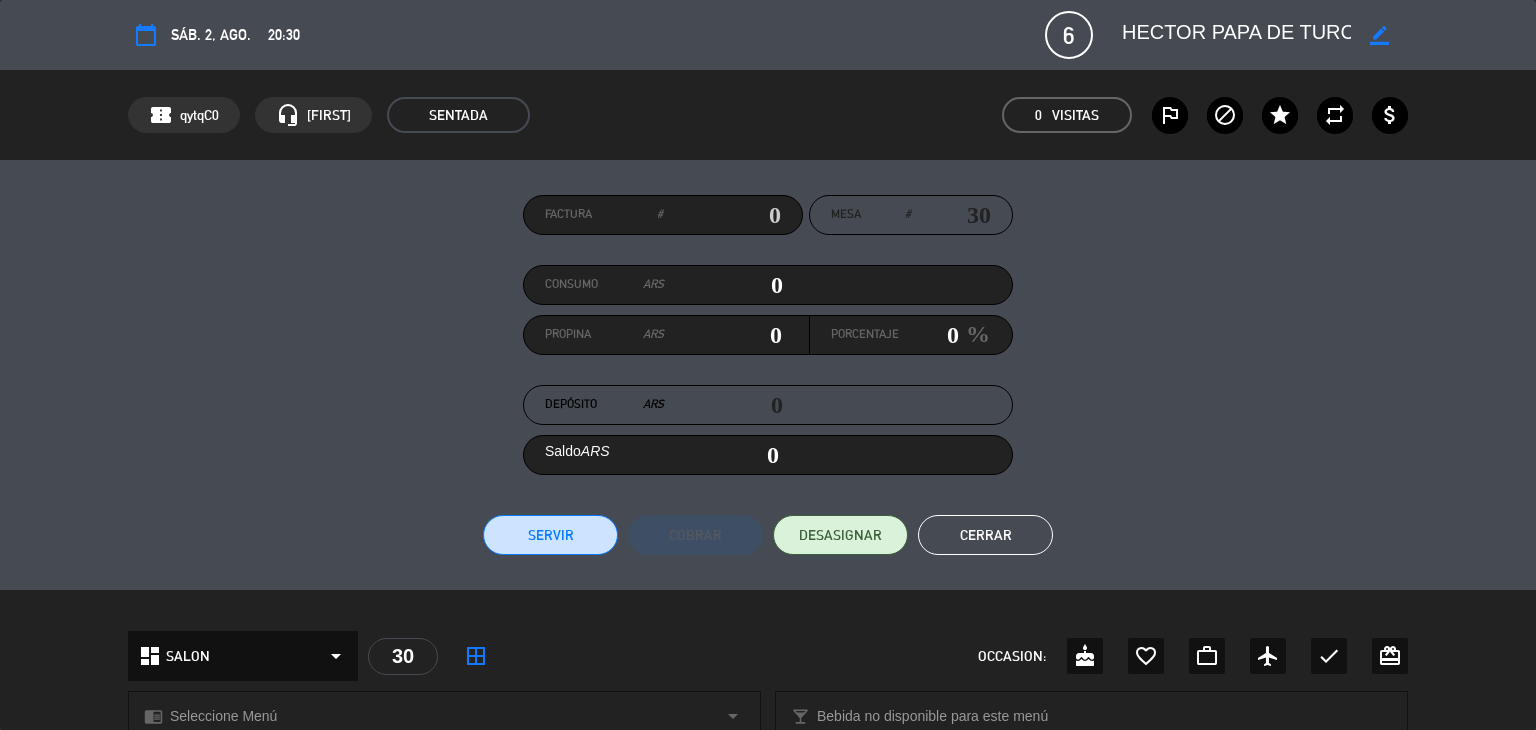 click on "Cerrar" 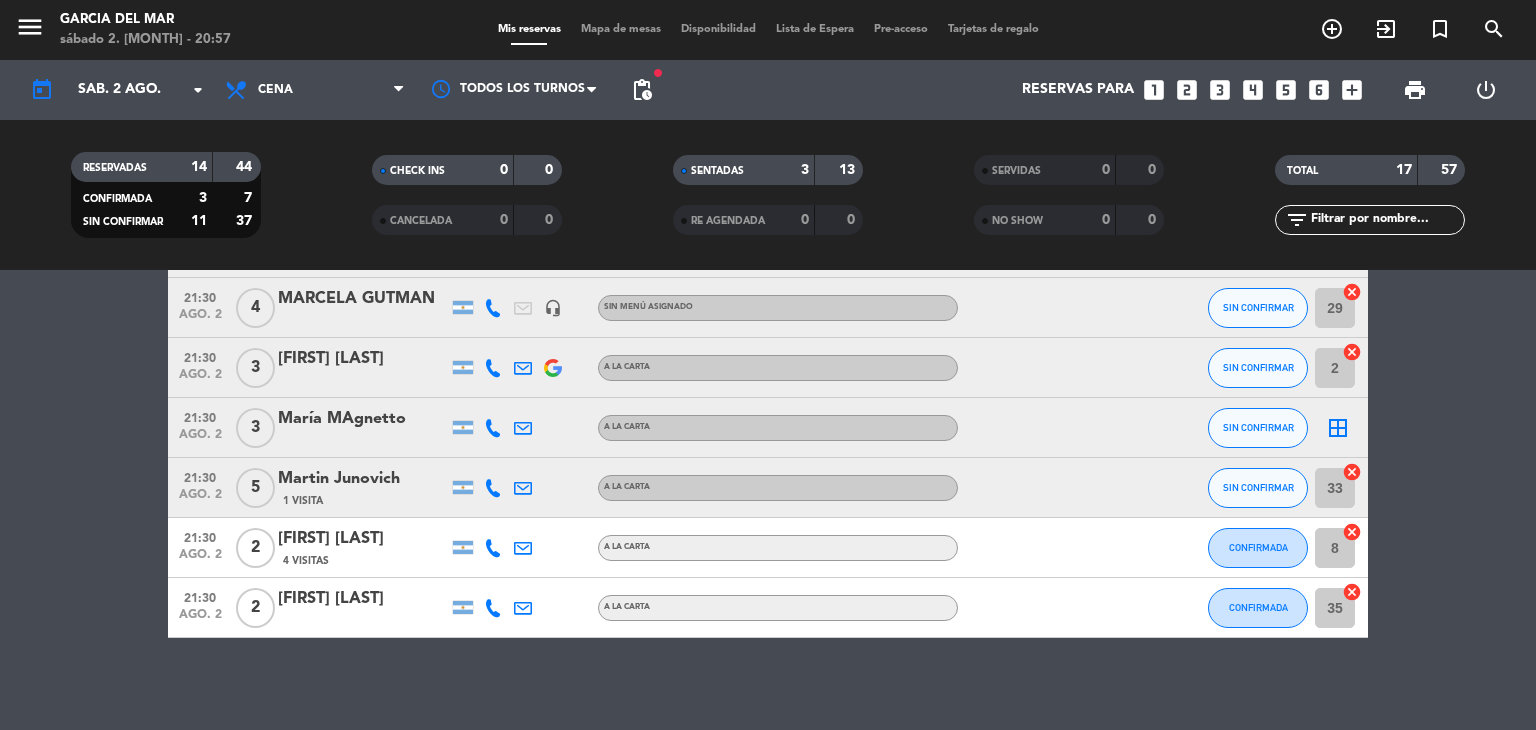 scroll, scrollTop: 808, scrollLeft: 0, axis: vertical 